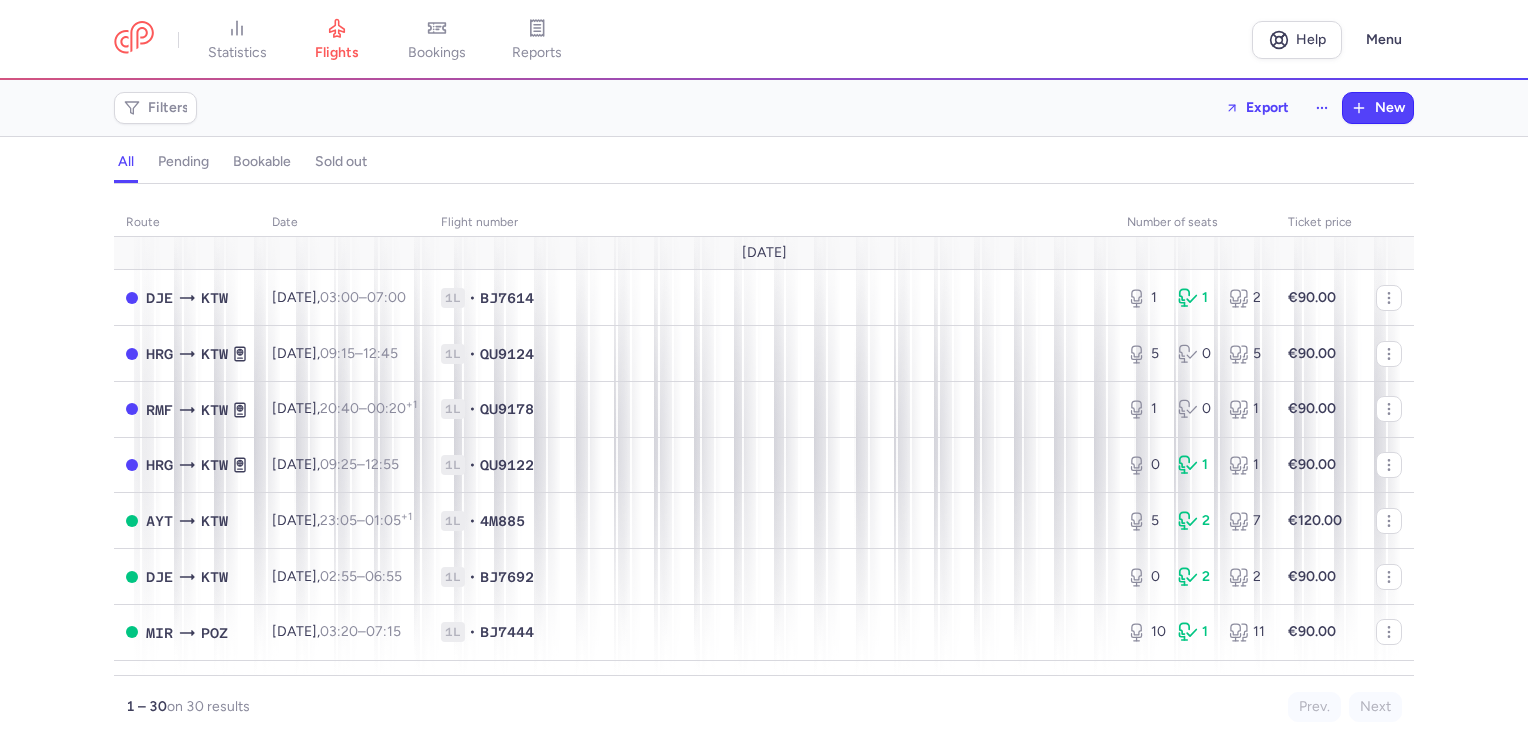 scroll, scrollTop: 0, scrollLeft: 0, axis: both 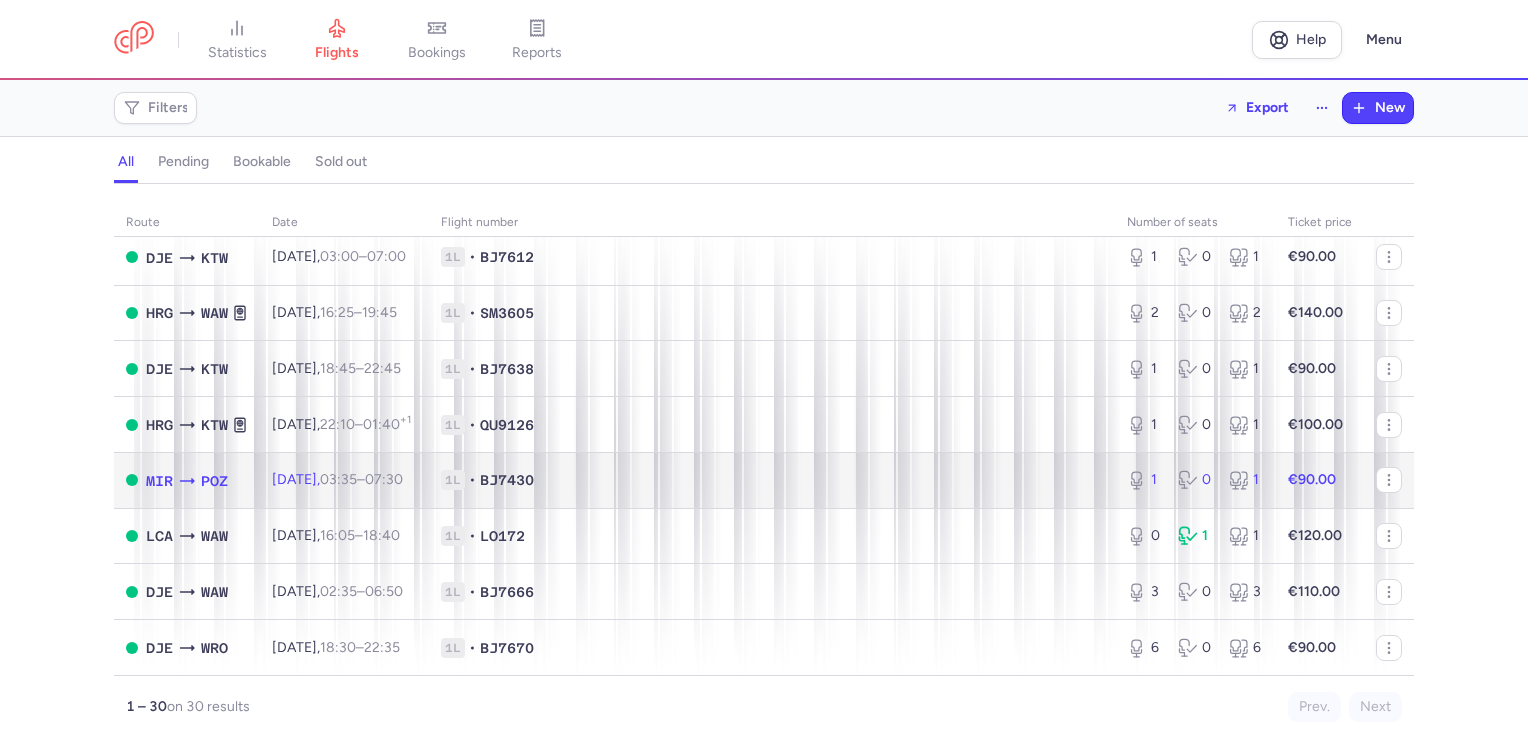 click on "€90.00" at bounding box center [1320, 480] 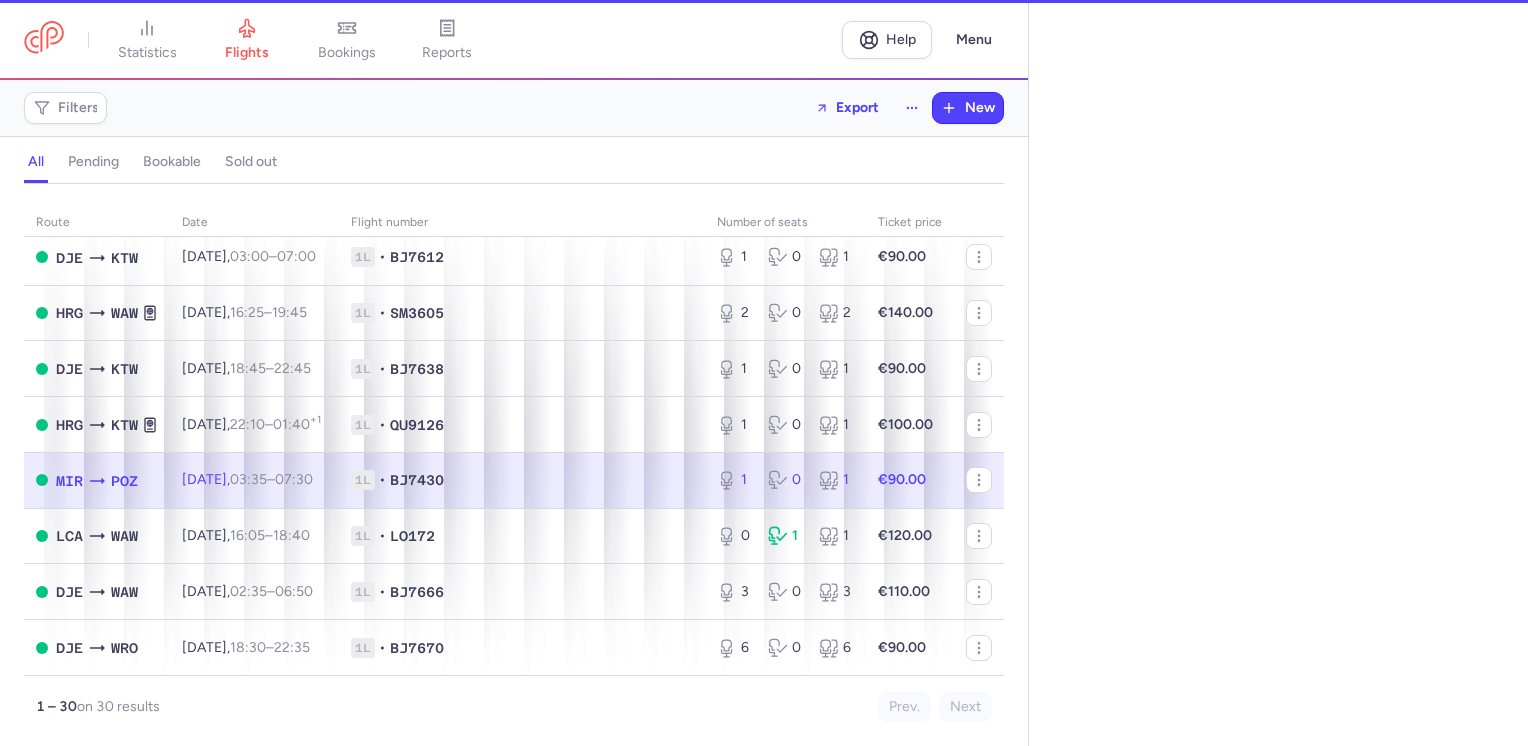 select on "days" 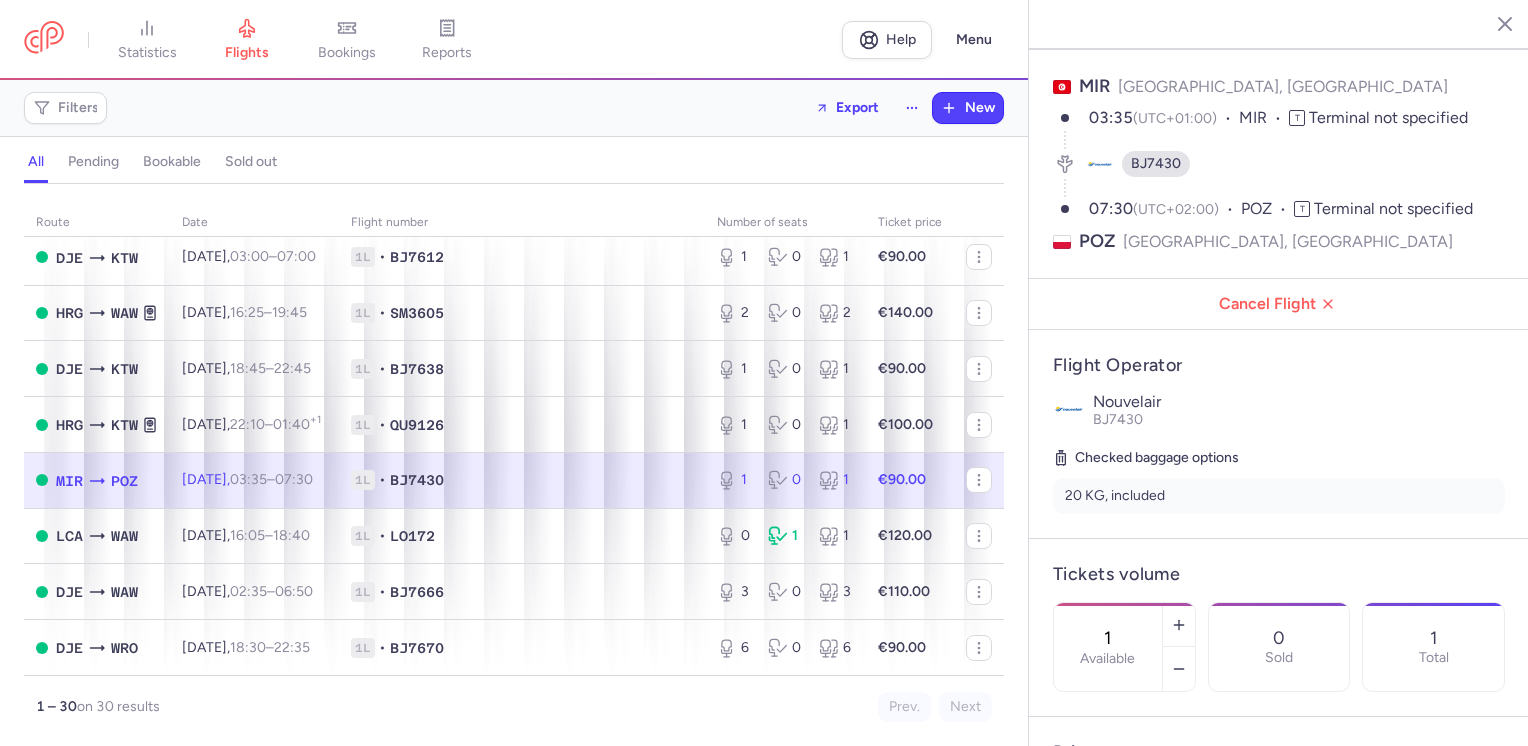 scroll, scrollTop: 200, scrollLeft: 0, axis: vertical 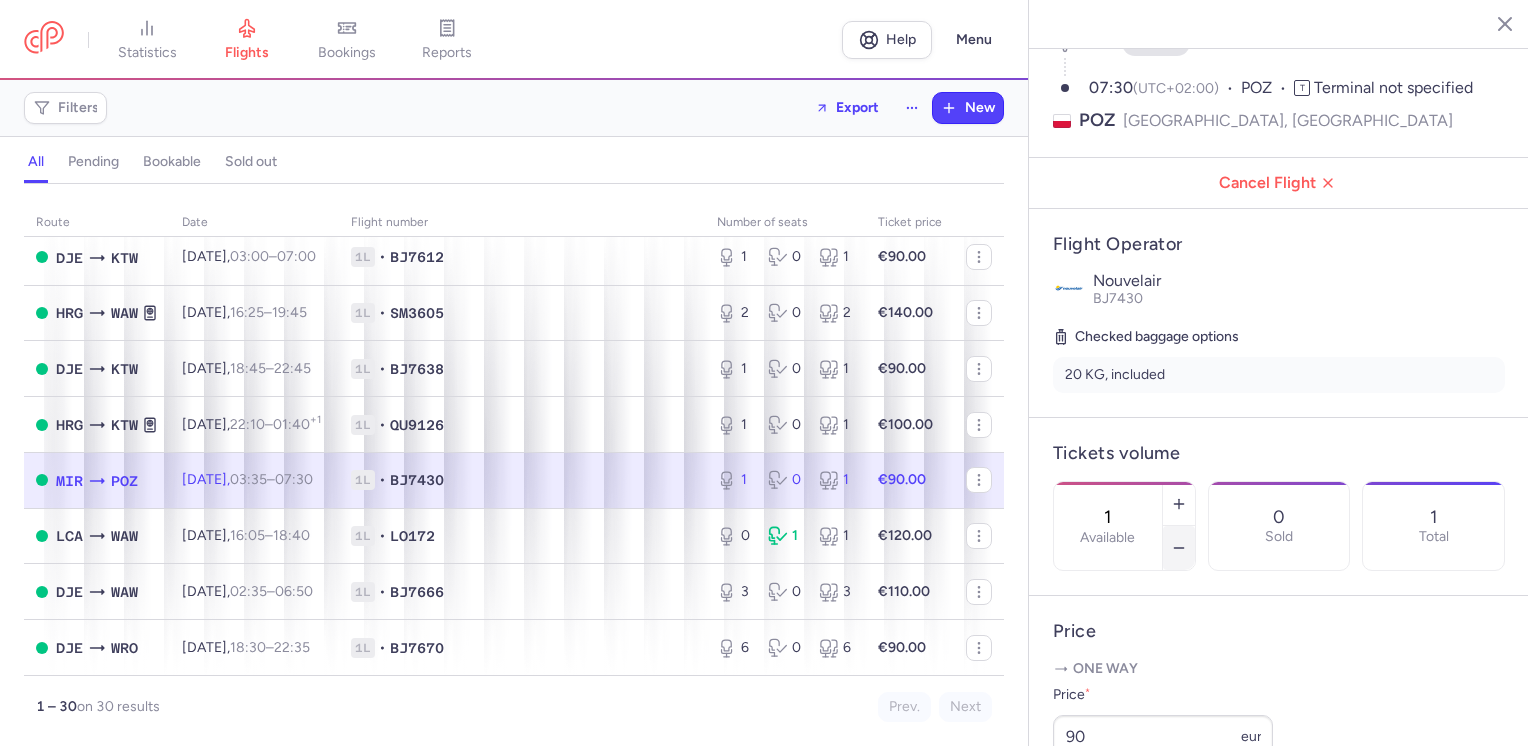 click 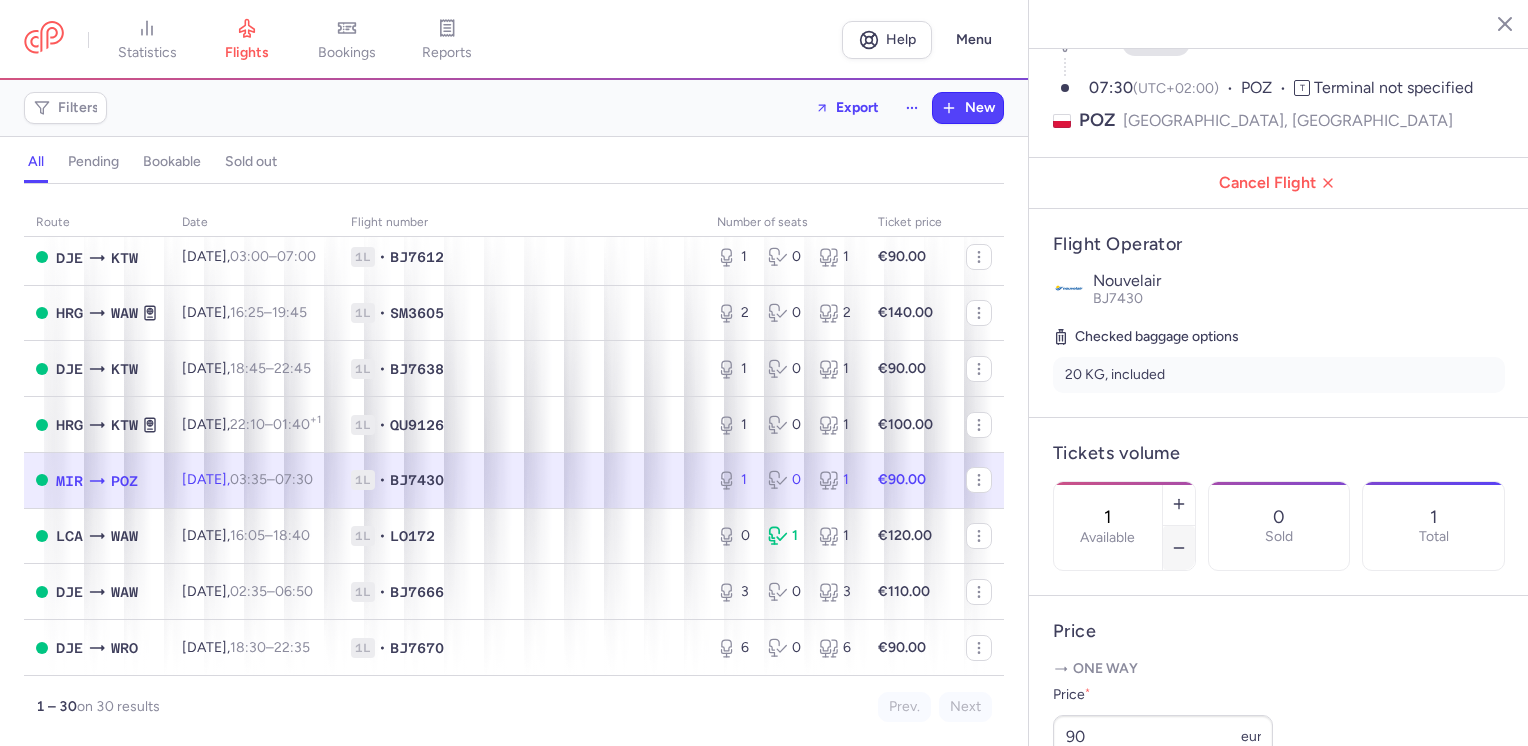 type on "0" 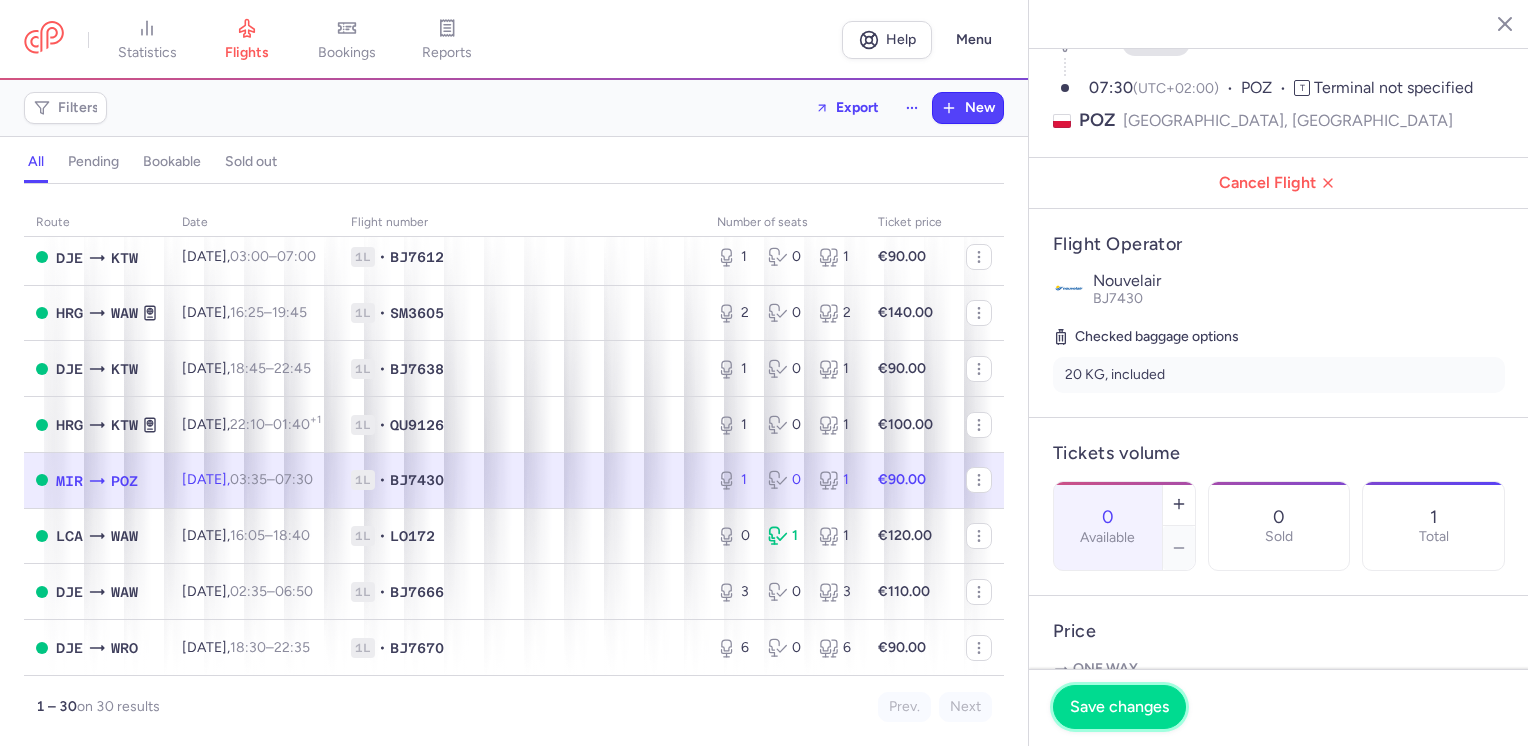 click on "Save changes" at bounding box center (1119, 707) 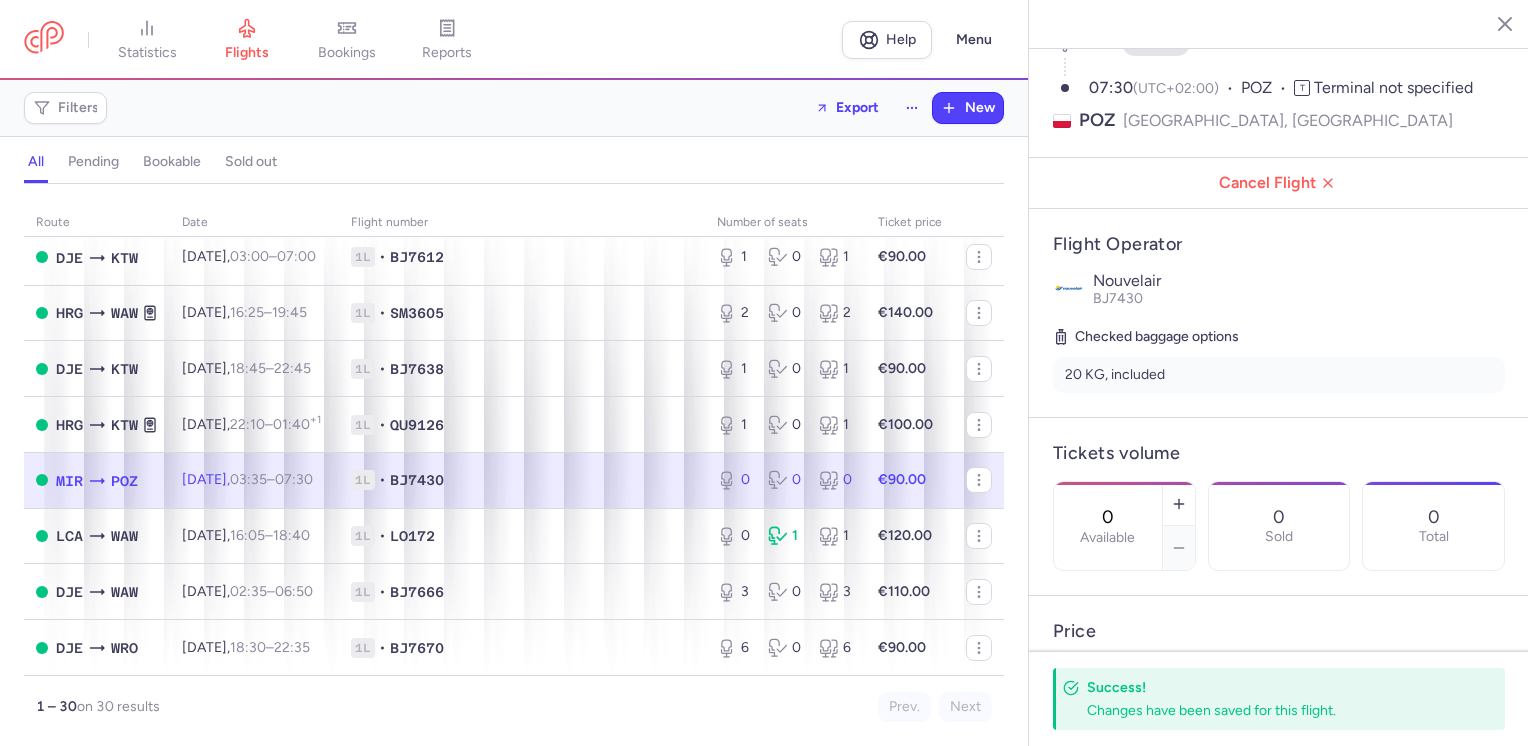 click 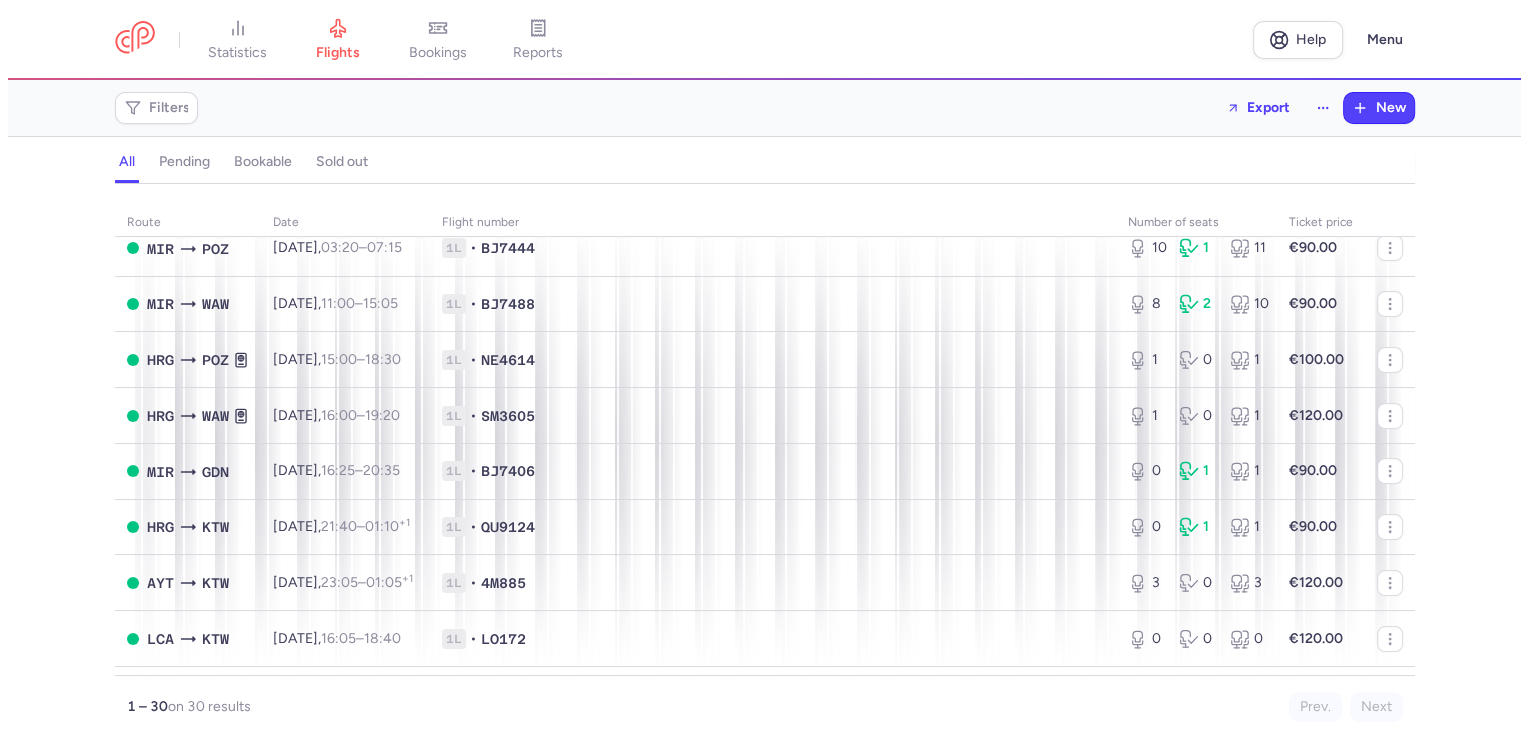 scroll, scrollTop: 300, scrollLeft: 0, axis: vertical 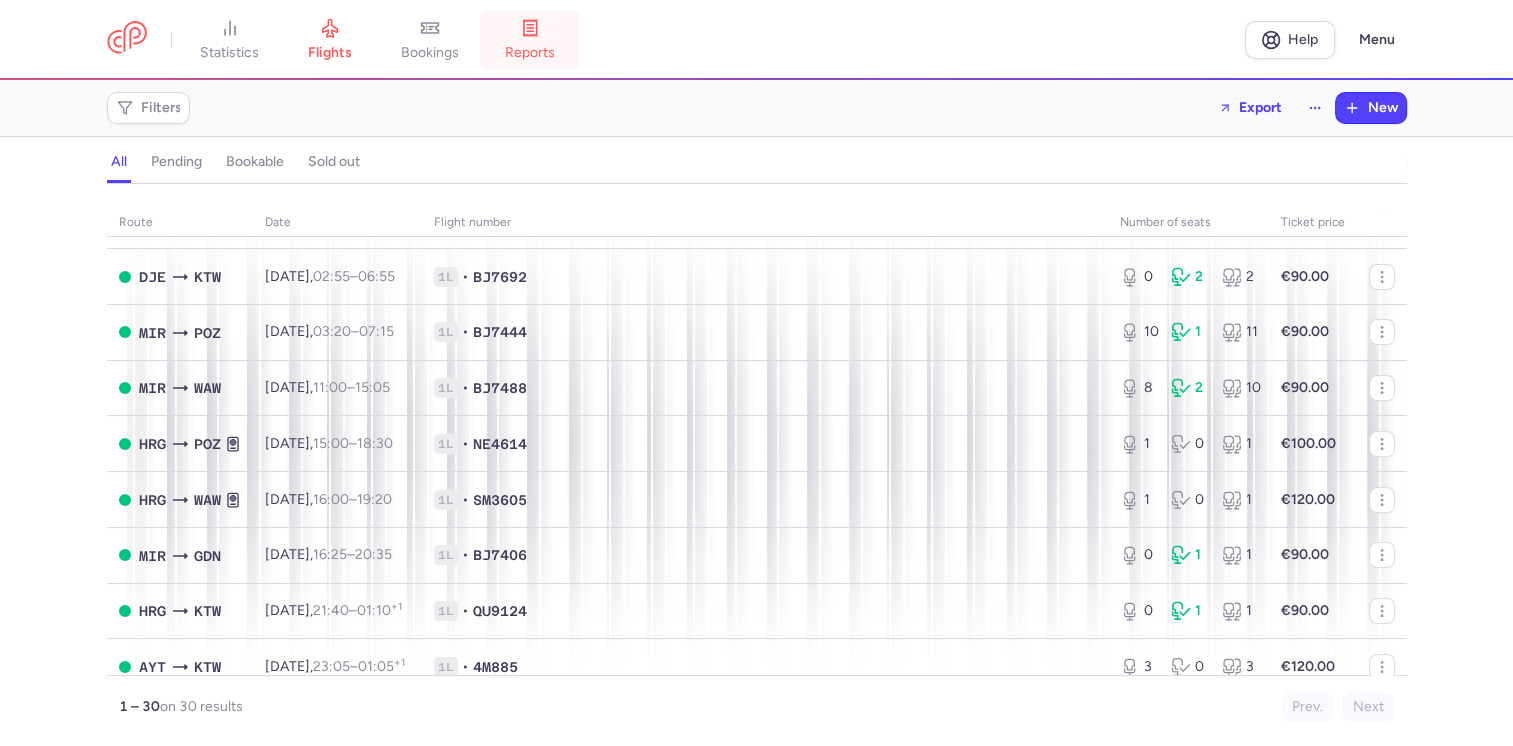 click on "reports" at bounding box center [530, 53] 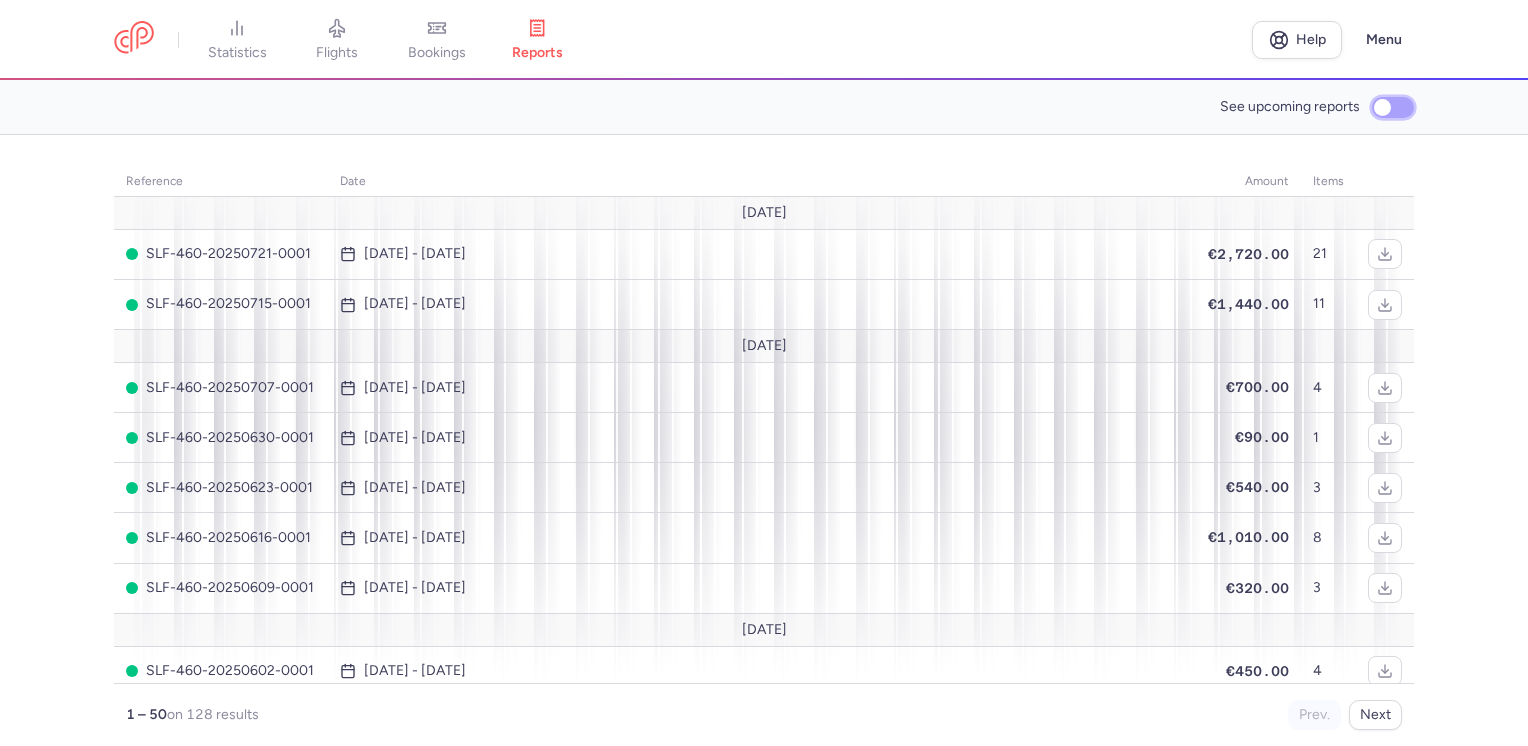 click on "See upcoming reports" at bounding box center (1393, 107) 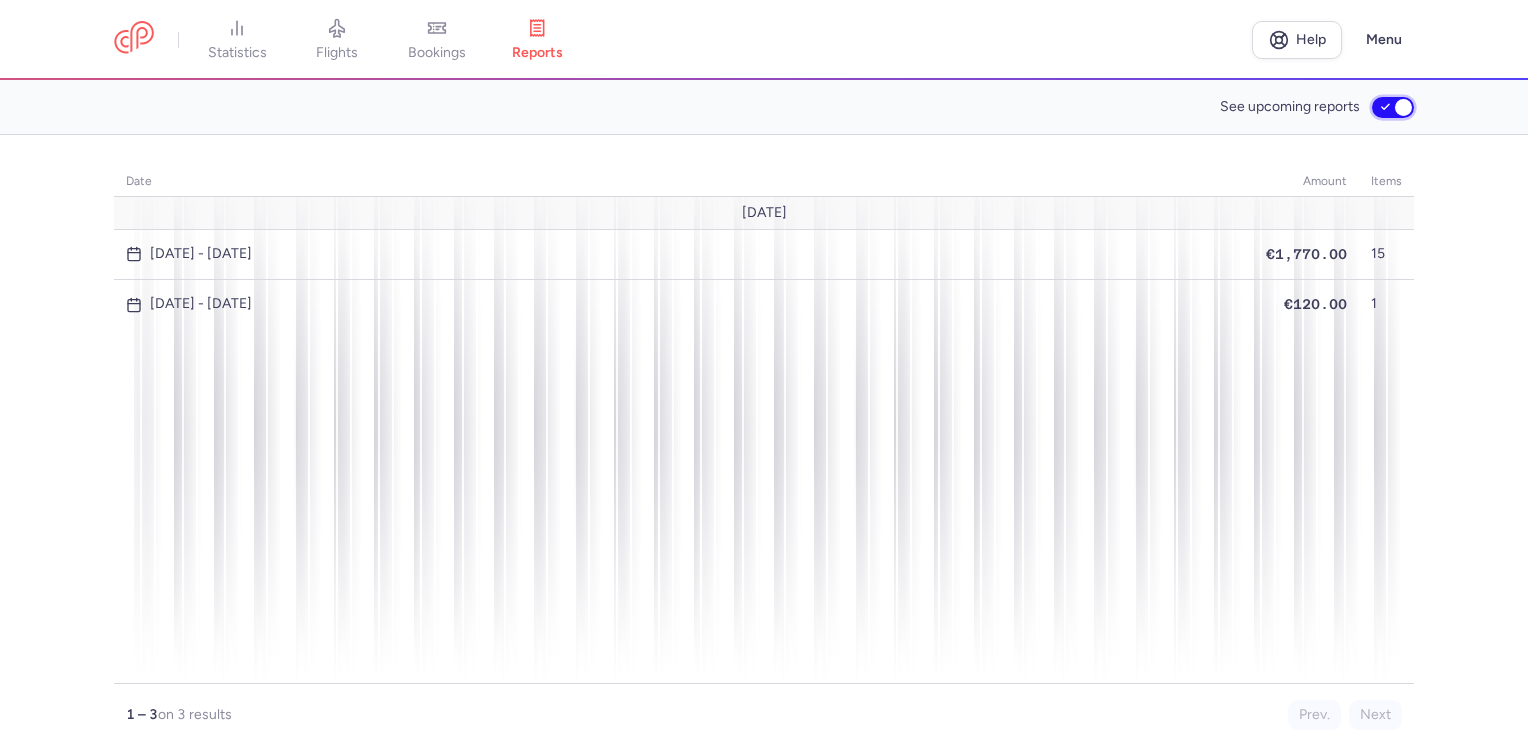 click on "See upcoming reports" at bounding box center (1393, 107) 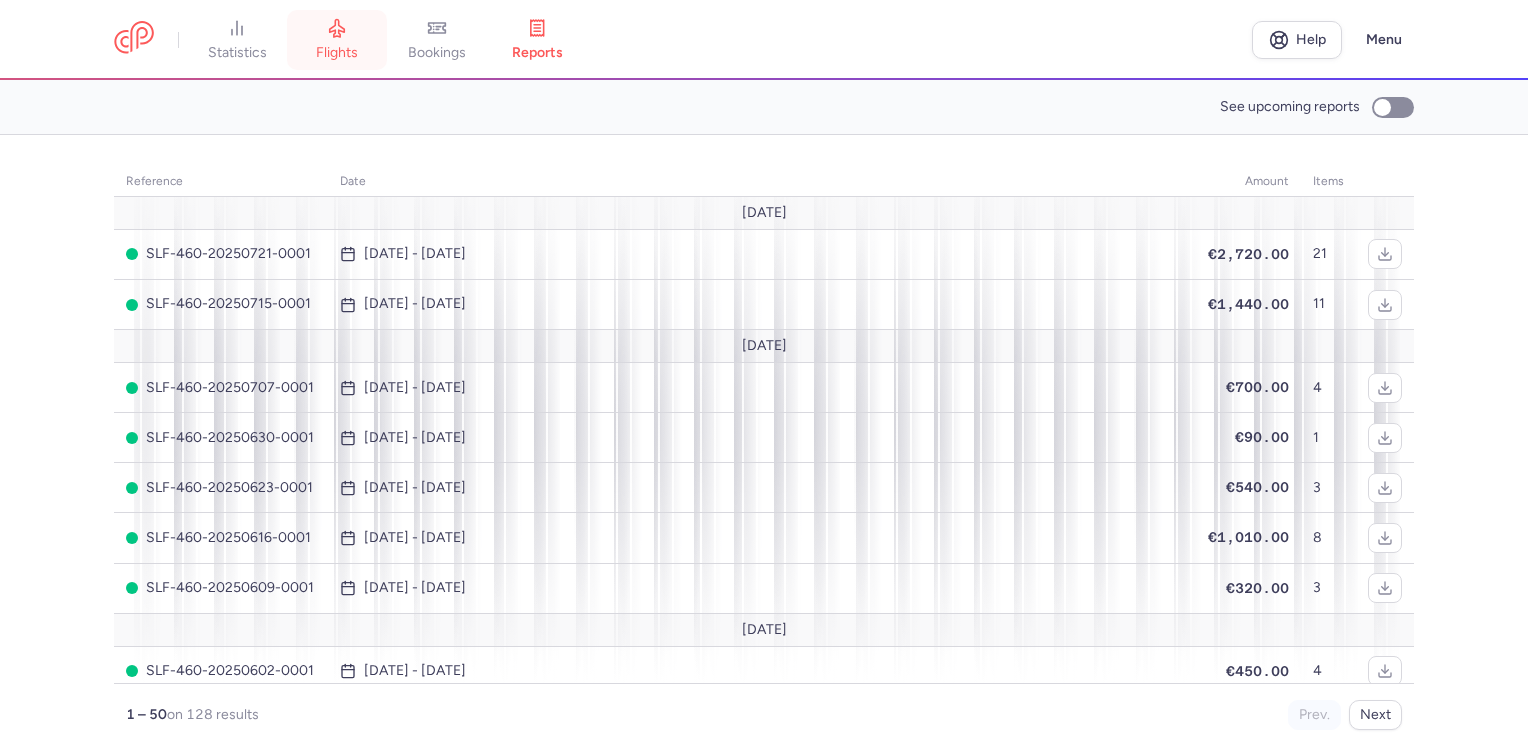 click on "flights" at bounding box center [337, 40] 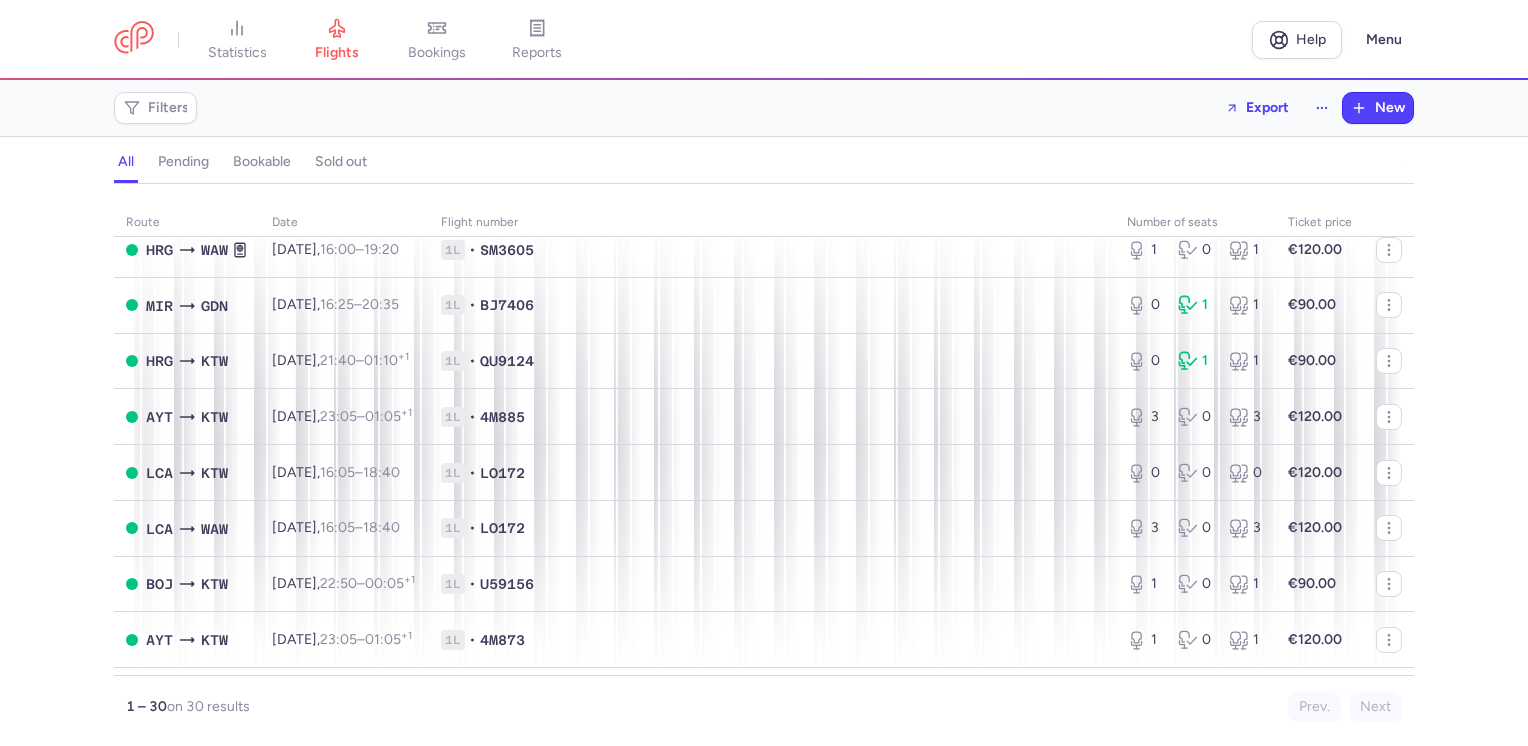 scroll, scrollTop: 600, scrollLeft: 0, axis: vertical 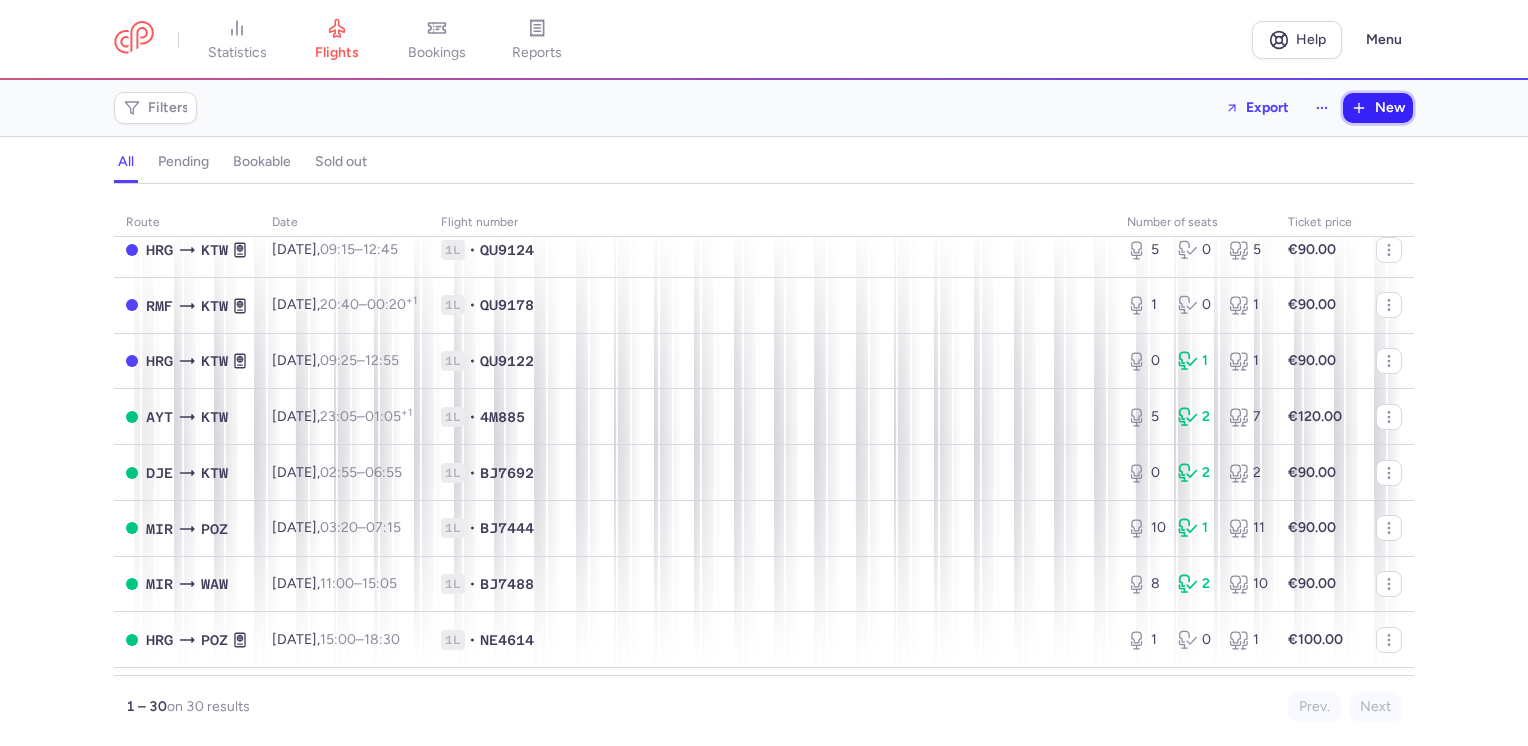 click on "New" at bounding box center [1390, 108] 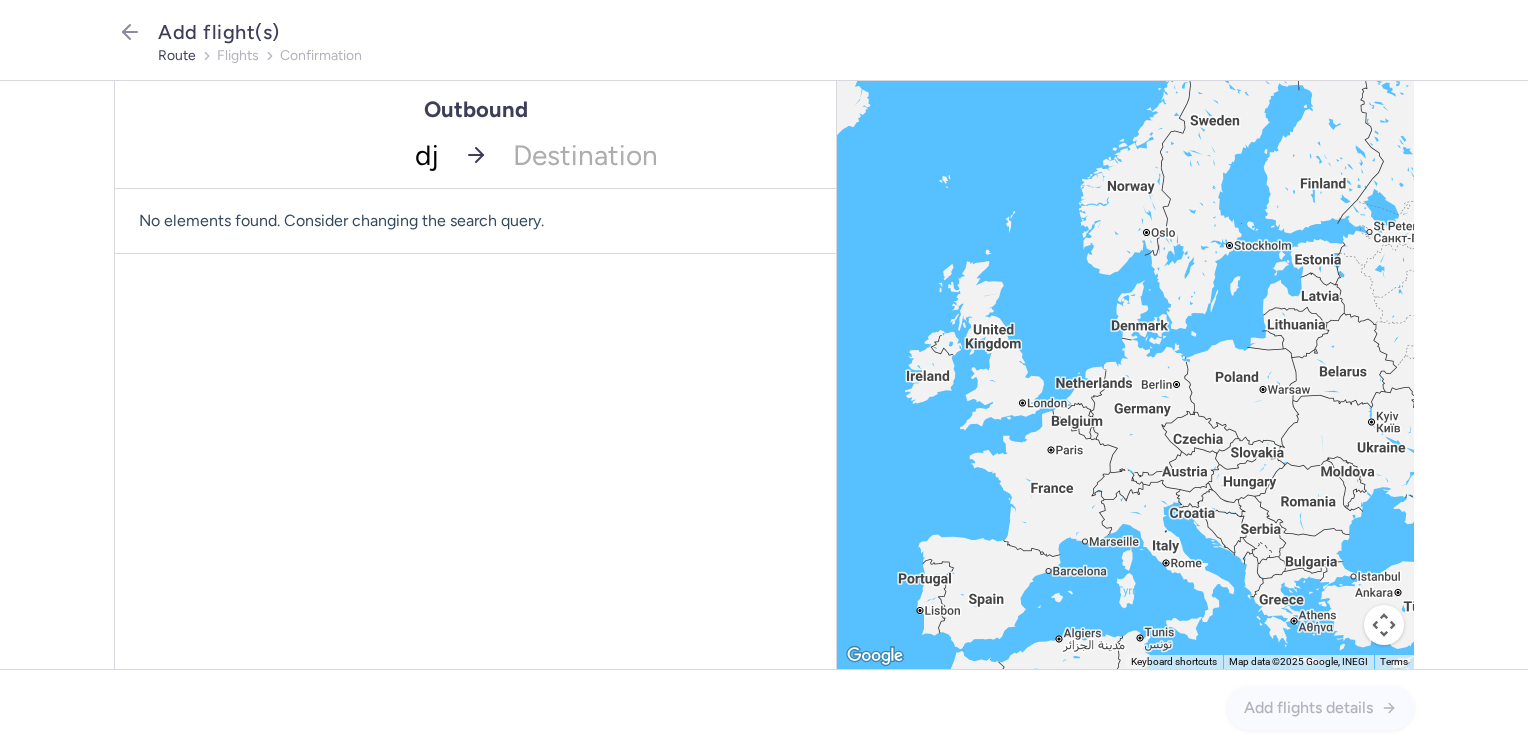 type on "dje" 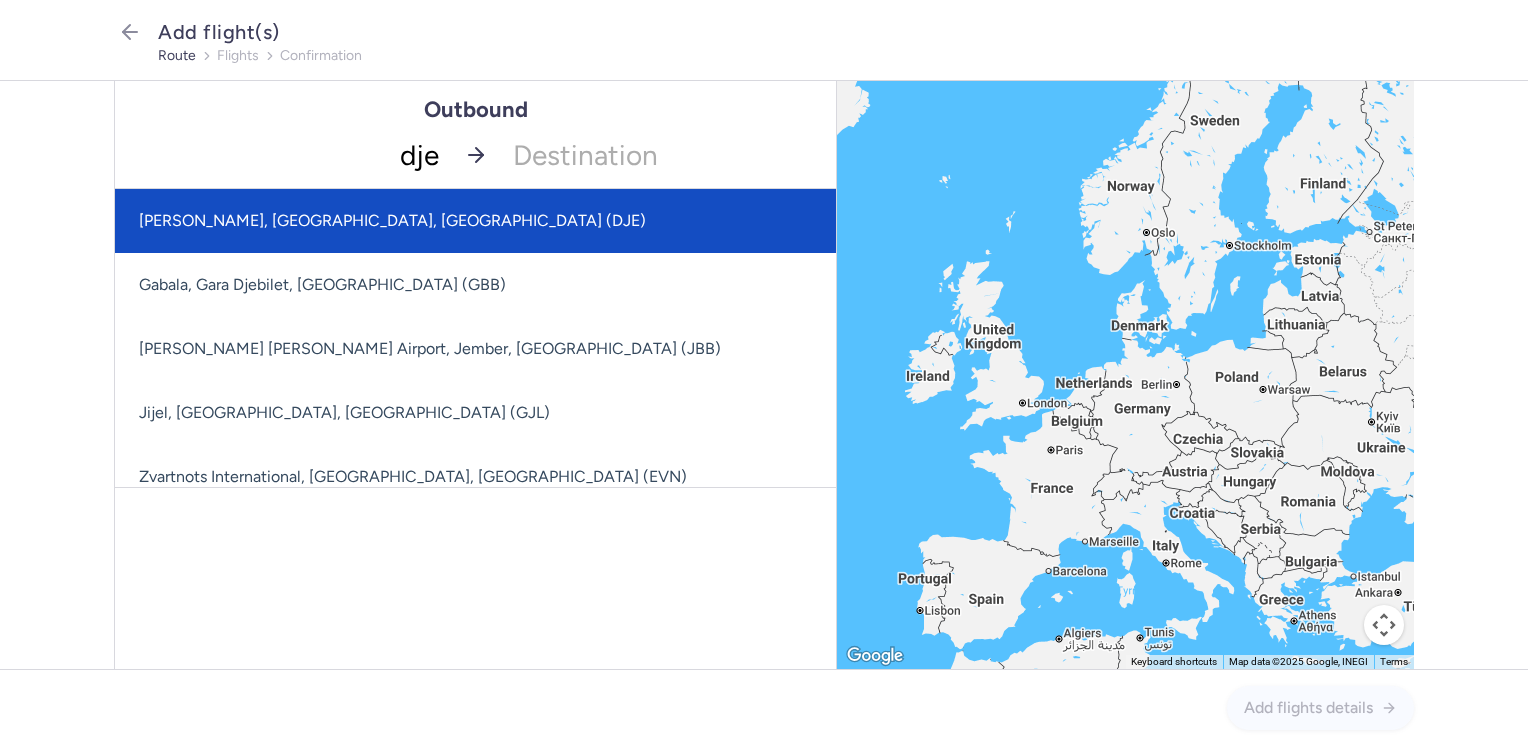 click on "[PERSON_NAME], [GEOGRAPHIC_DATA], [GEOGRAPHIC_DATA] (DJE)" 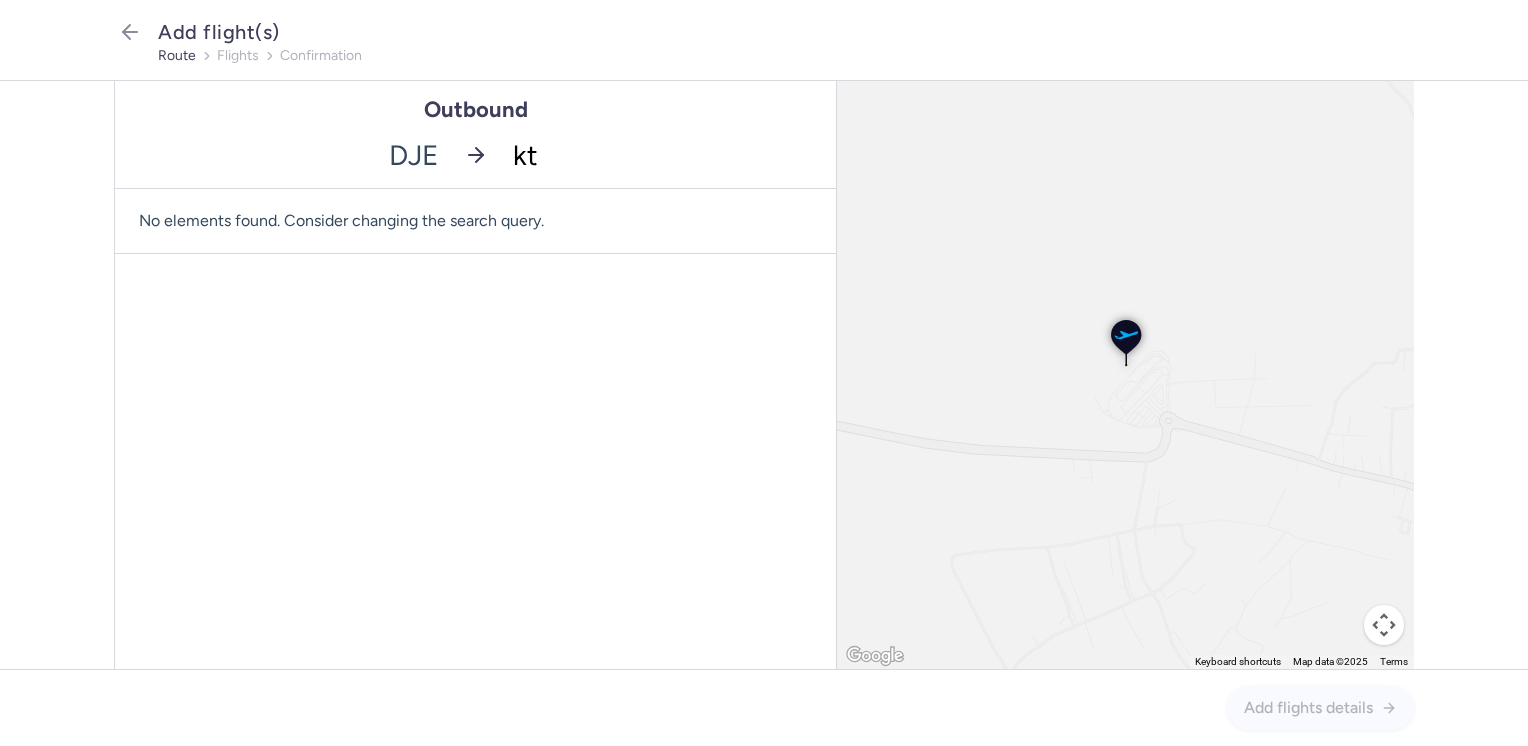 type on "ktw" 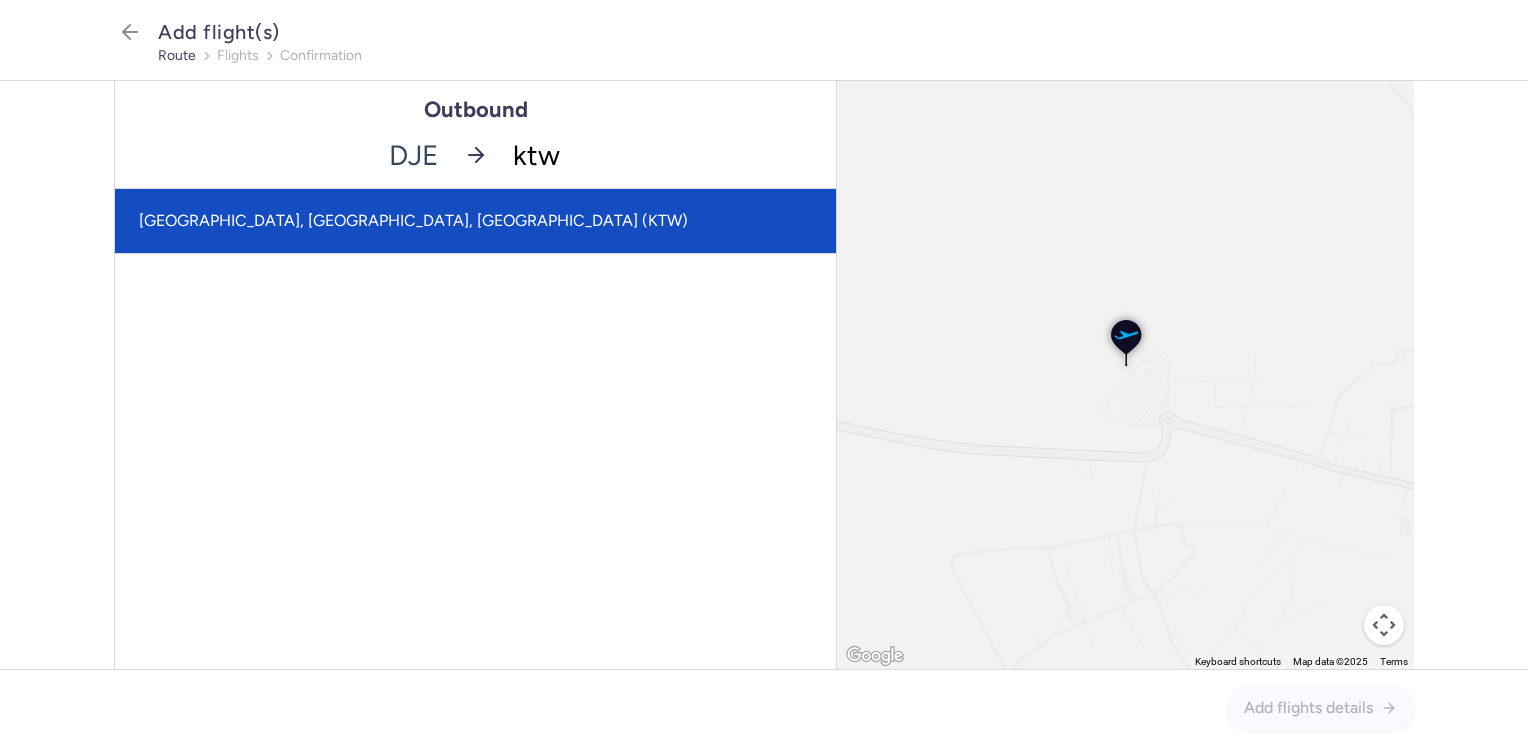 click on "[GEOGRAPHIC_DATA], [GEOGRAPHIC_DATA], [GEOGRAPHIC_DATA] (KTW)" 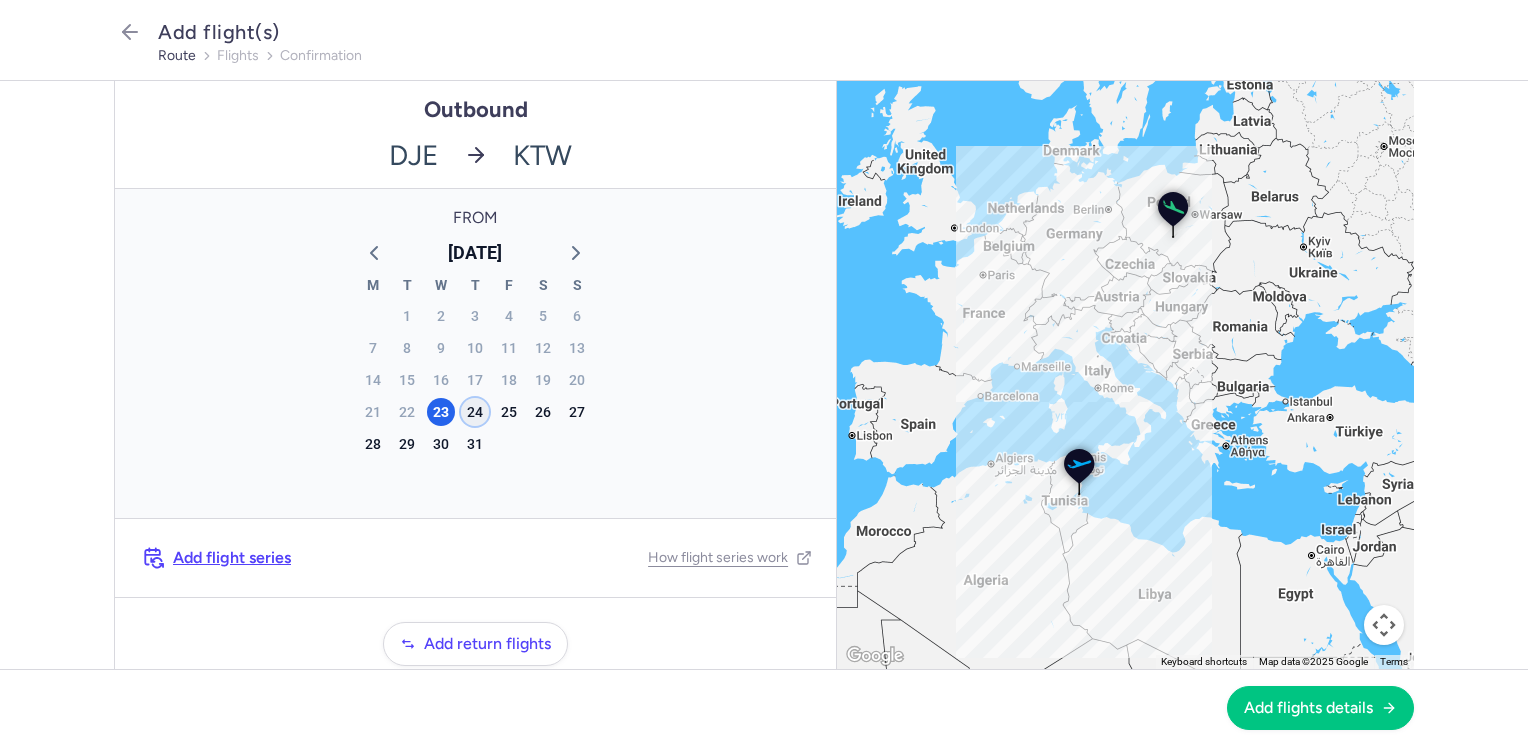 click on "24" 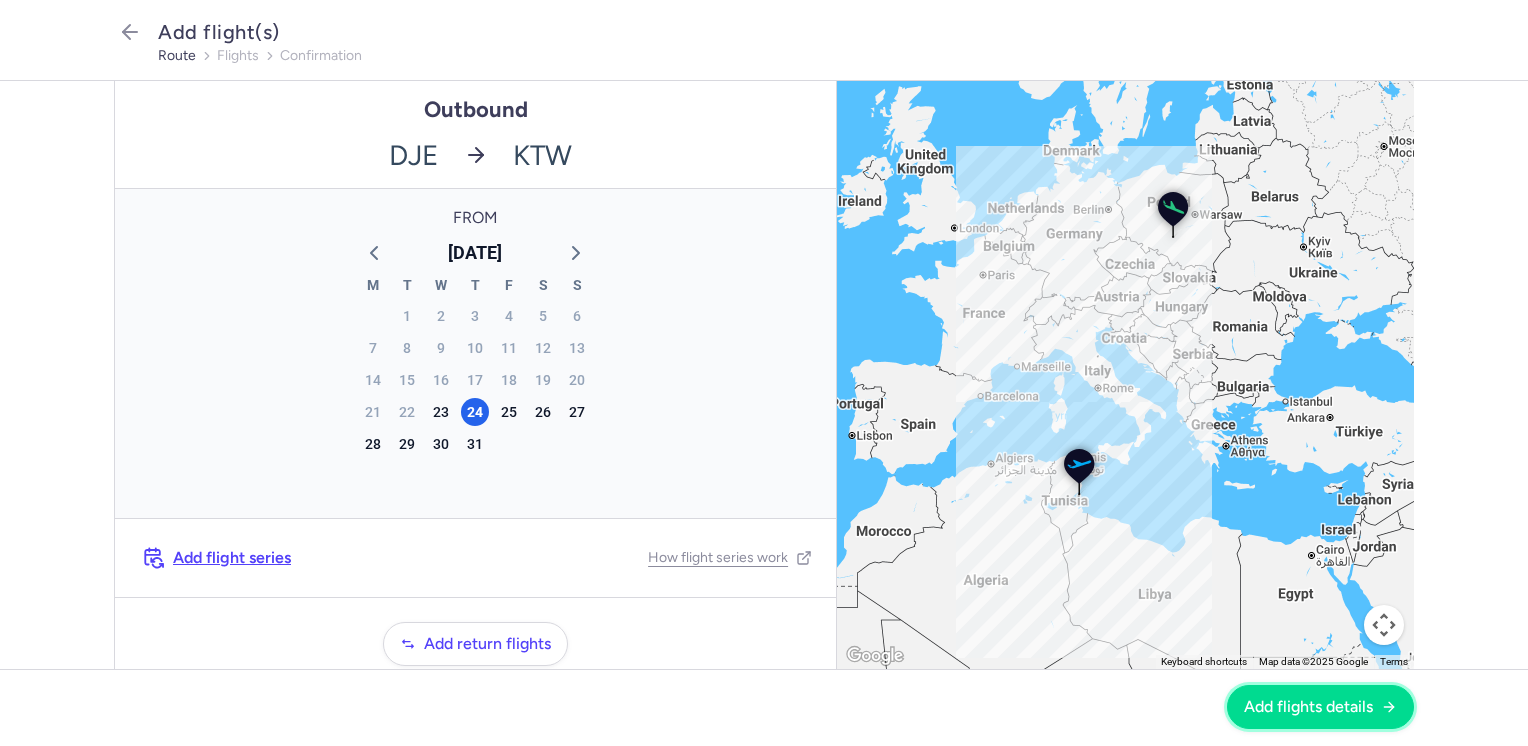 click on "Add flights details" at bounding box center [1308, 707] 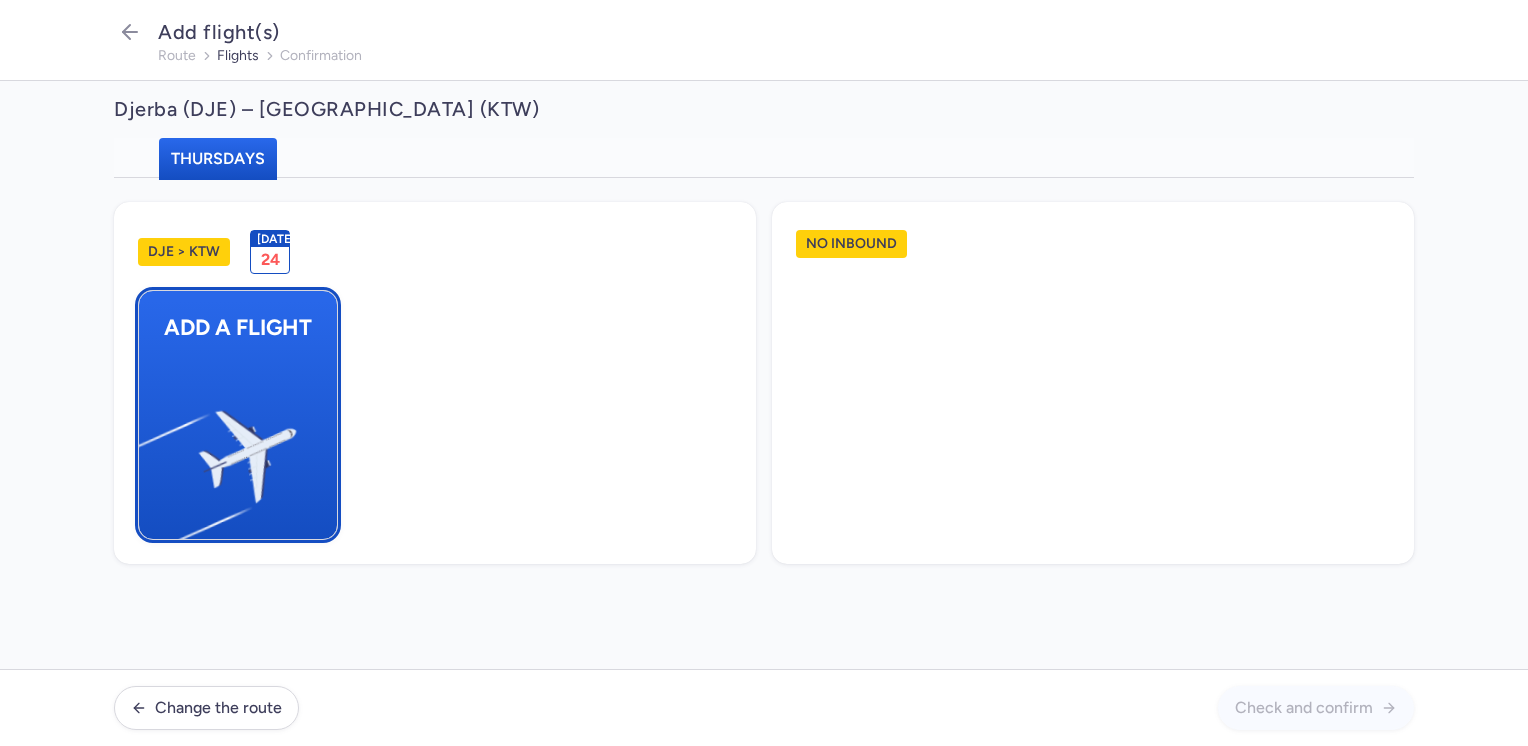 click at bounding box center [149, 448] 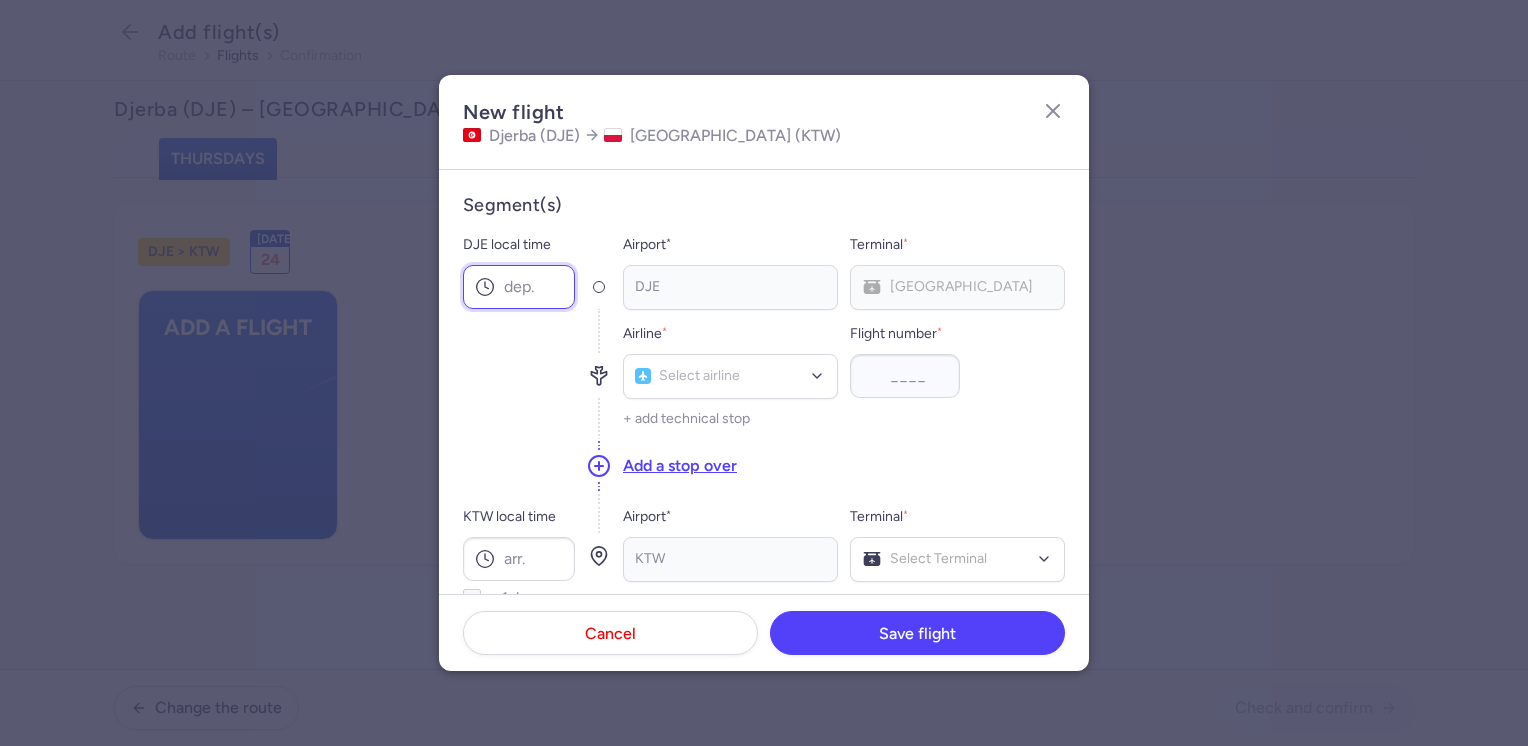 click on "DJE local time" at bounding box center [519, 287] 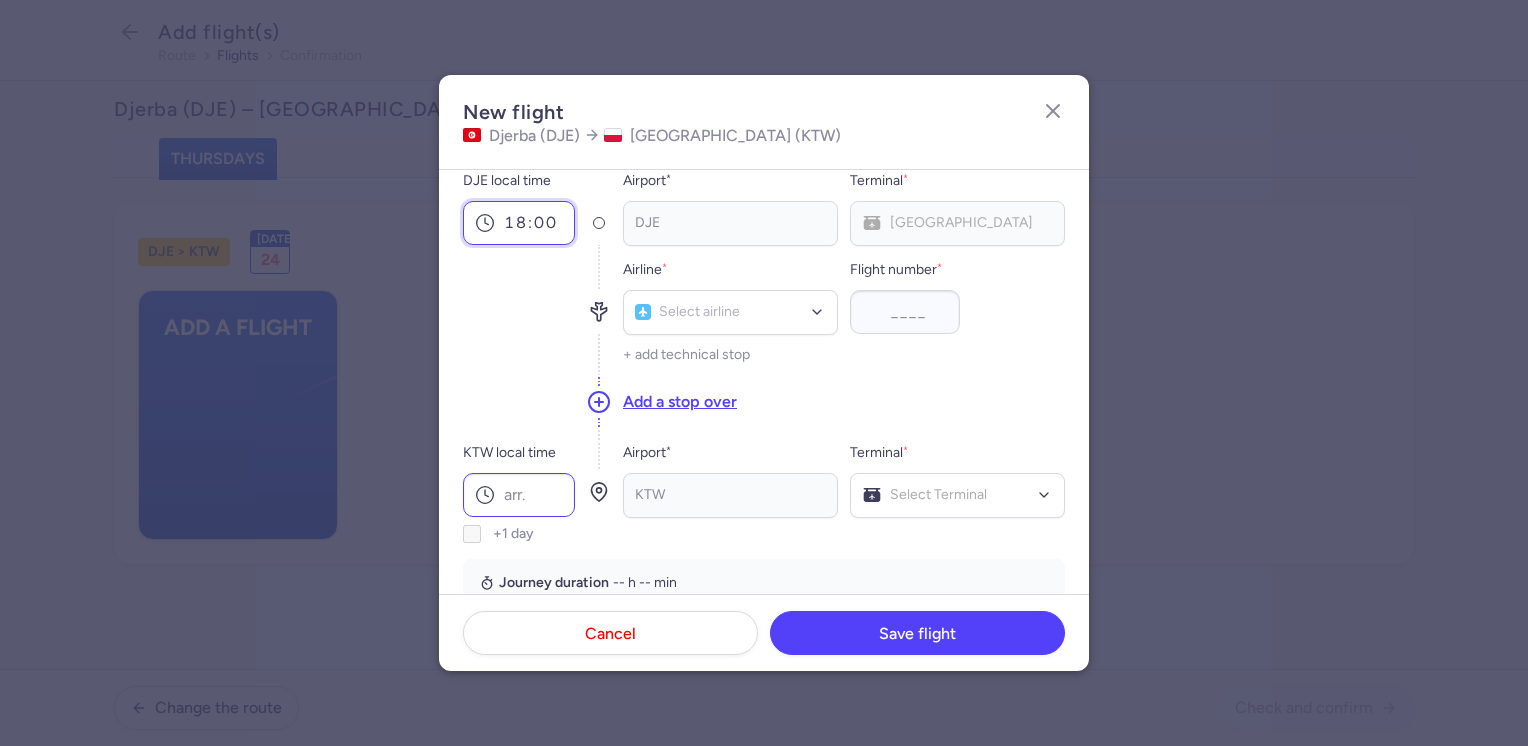 scroll, scrollTop: 100, scrollLeft: 0, axis: vertical 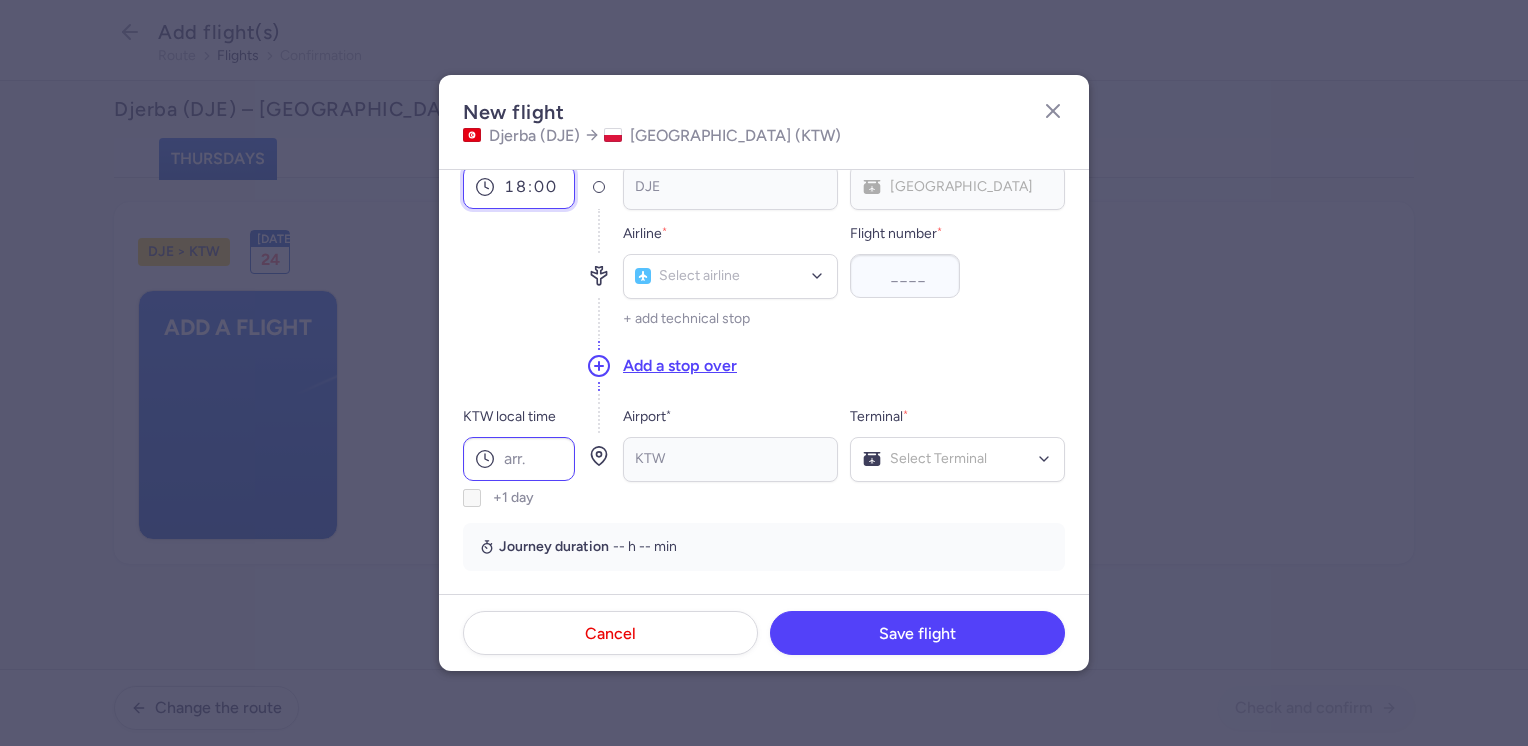 type on "18:00" 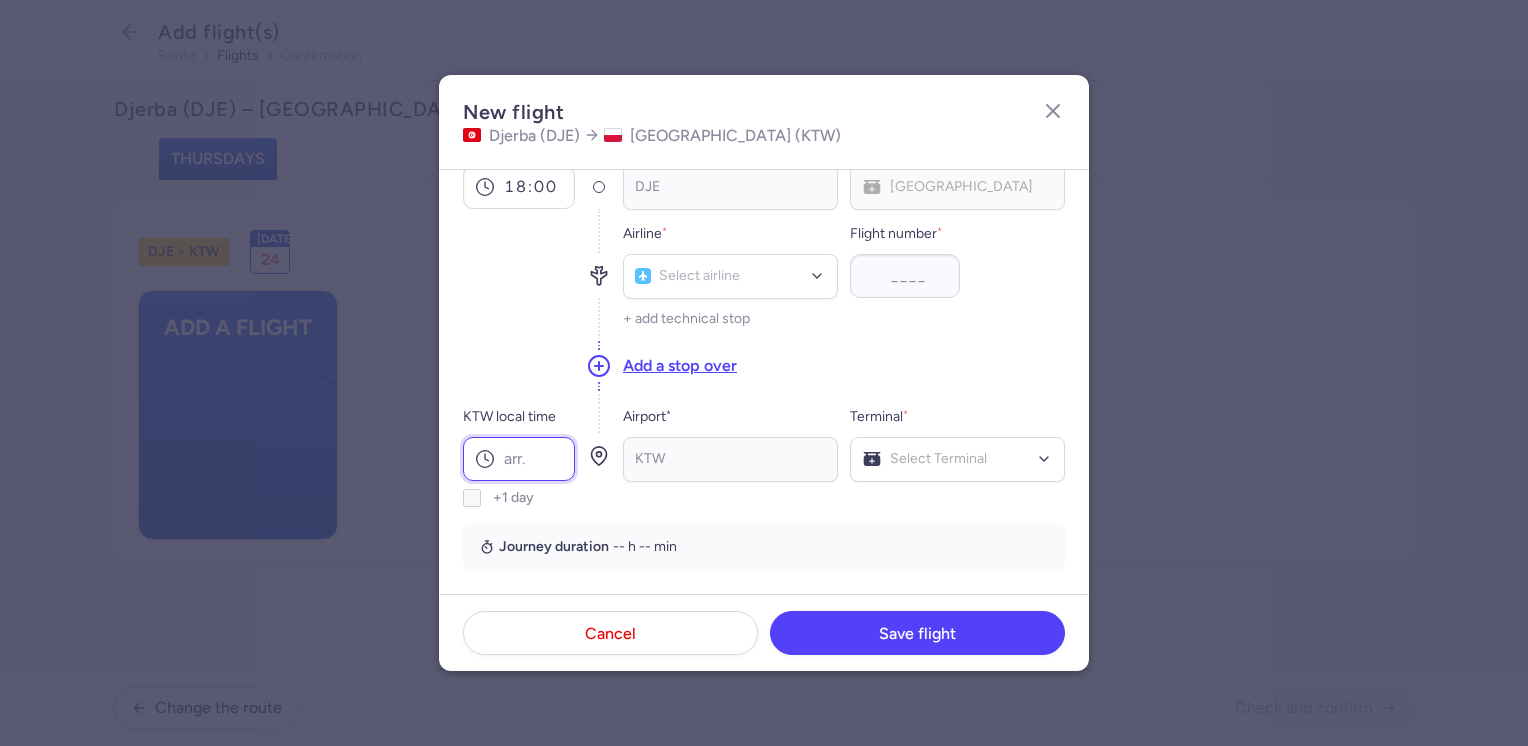 click on "KTW local time" at bounding box center (519, 459) 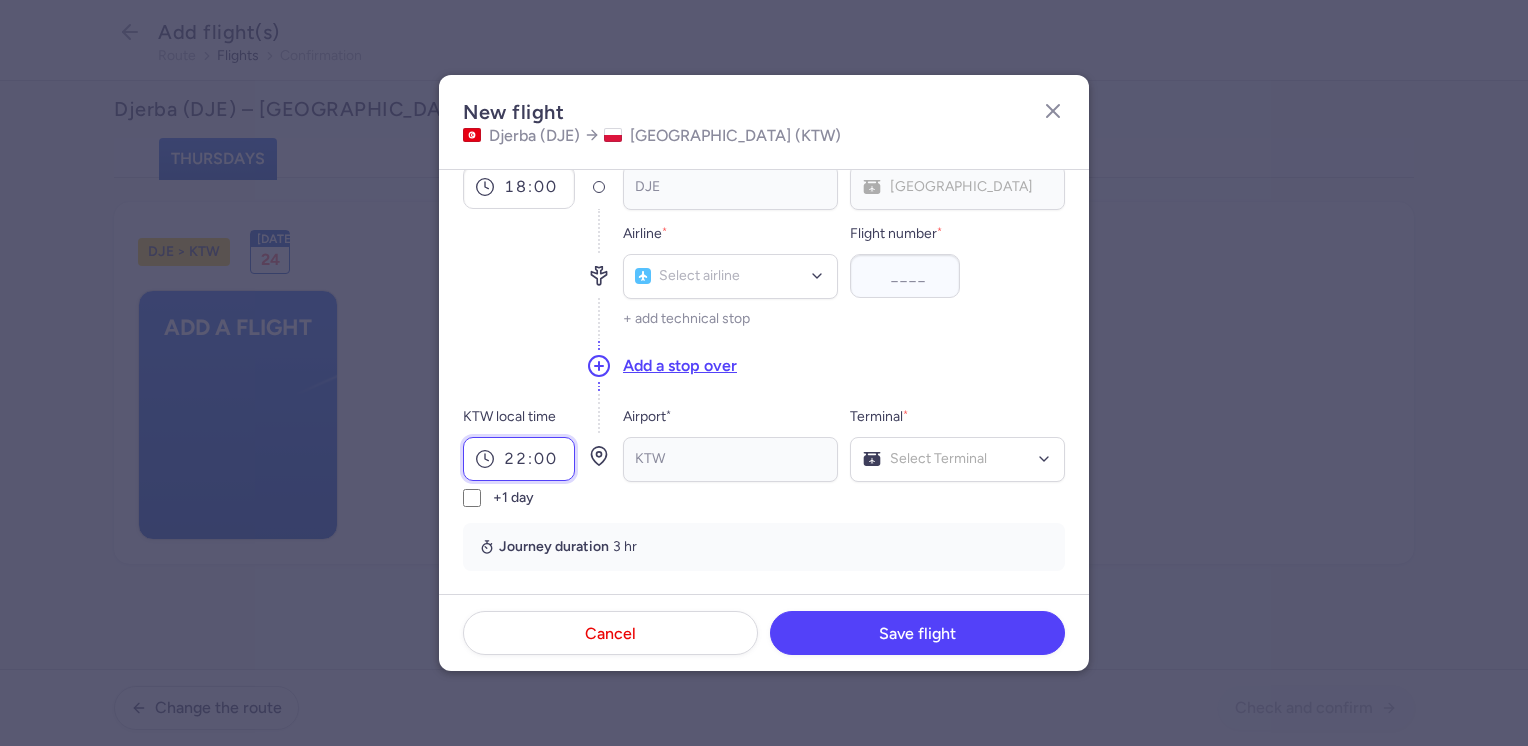 type on "22:00" 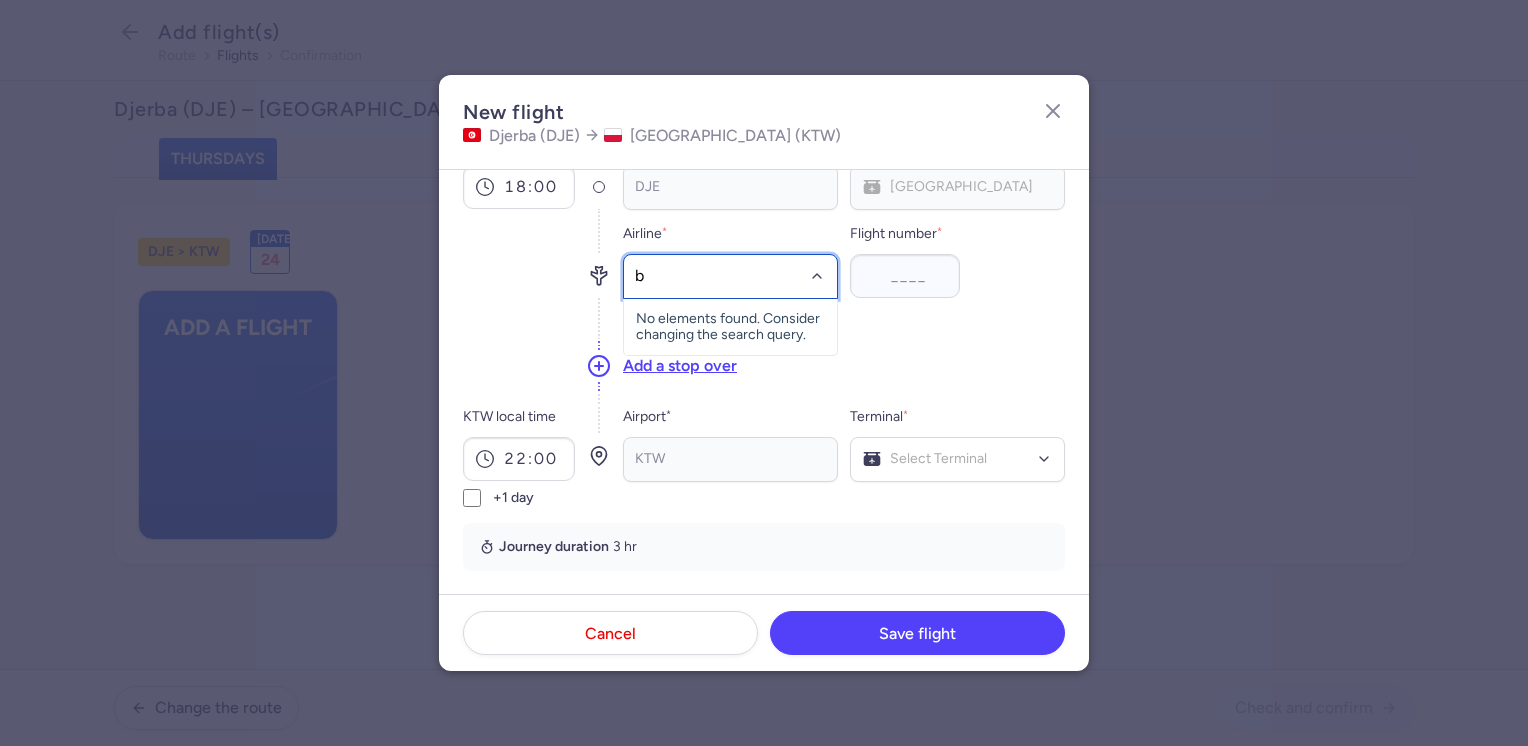 type on "bj" 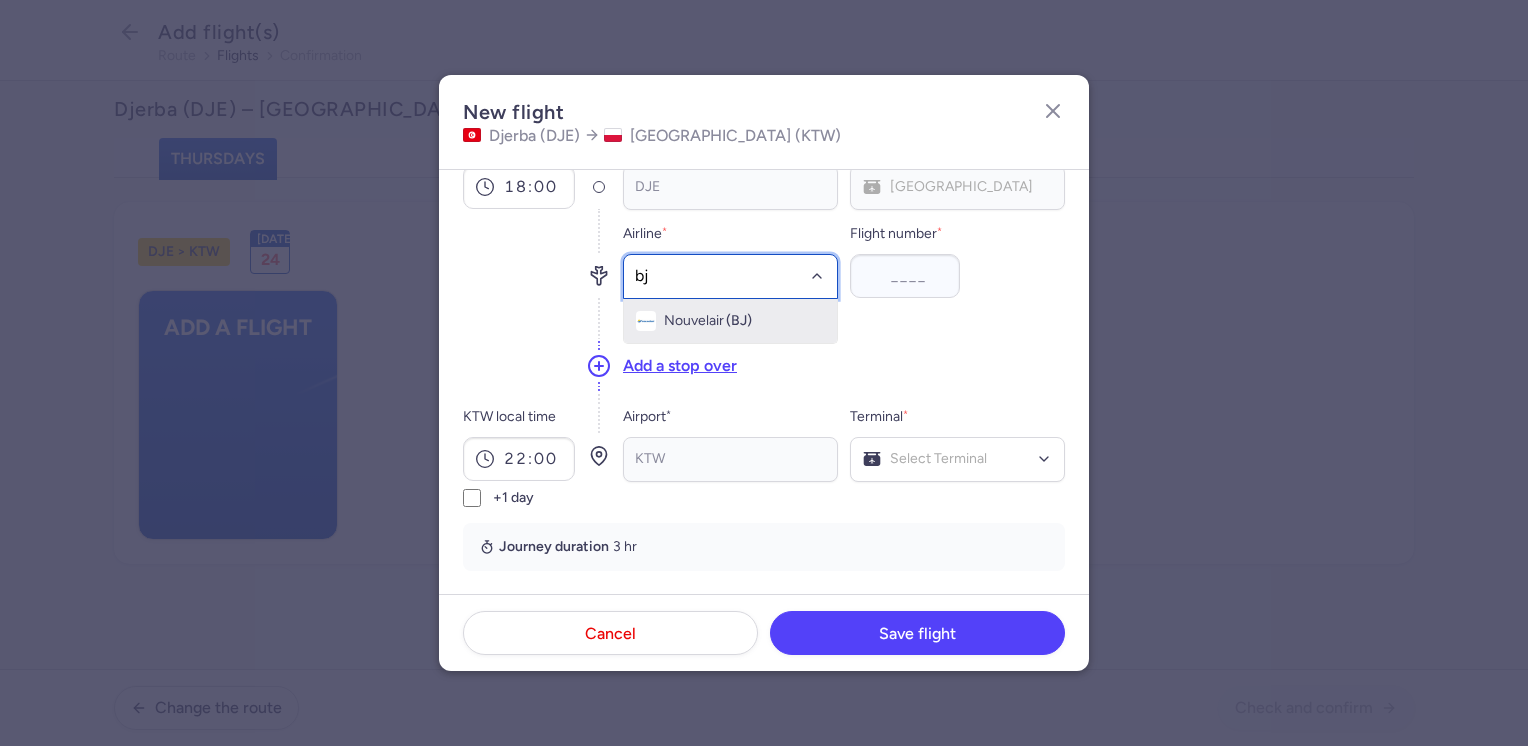 click on "(BJ)" at bounding box center (739, 321) 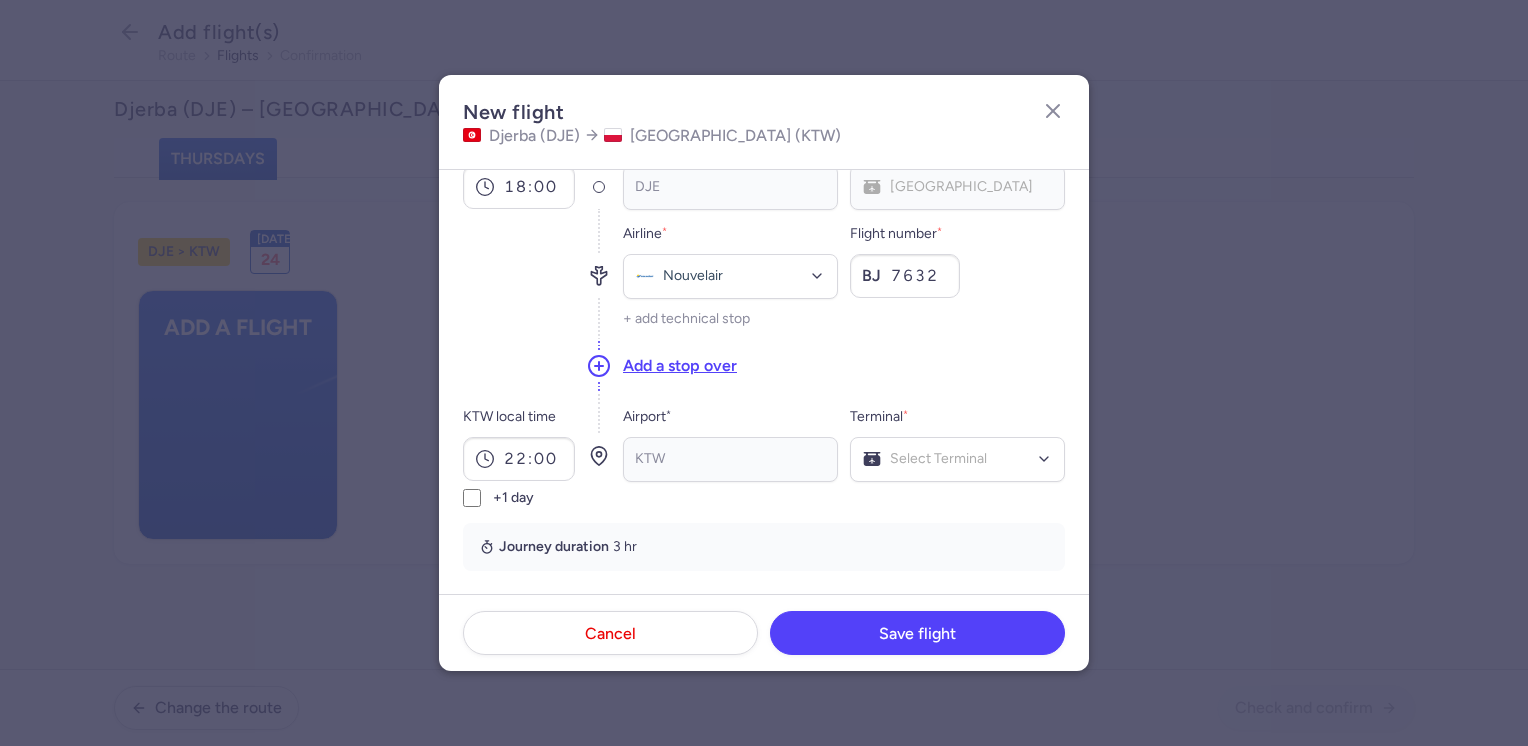 type on "7632" 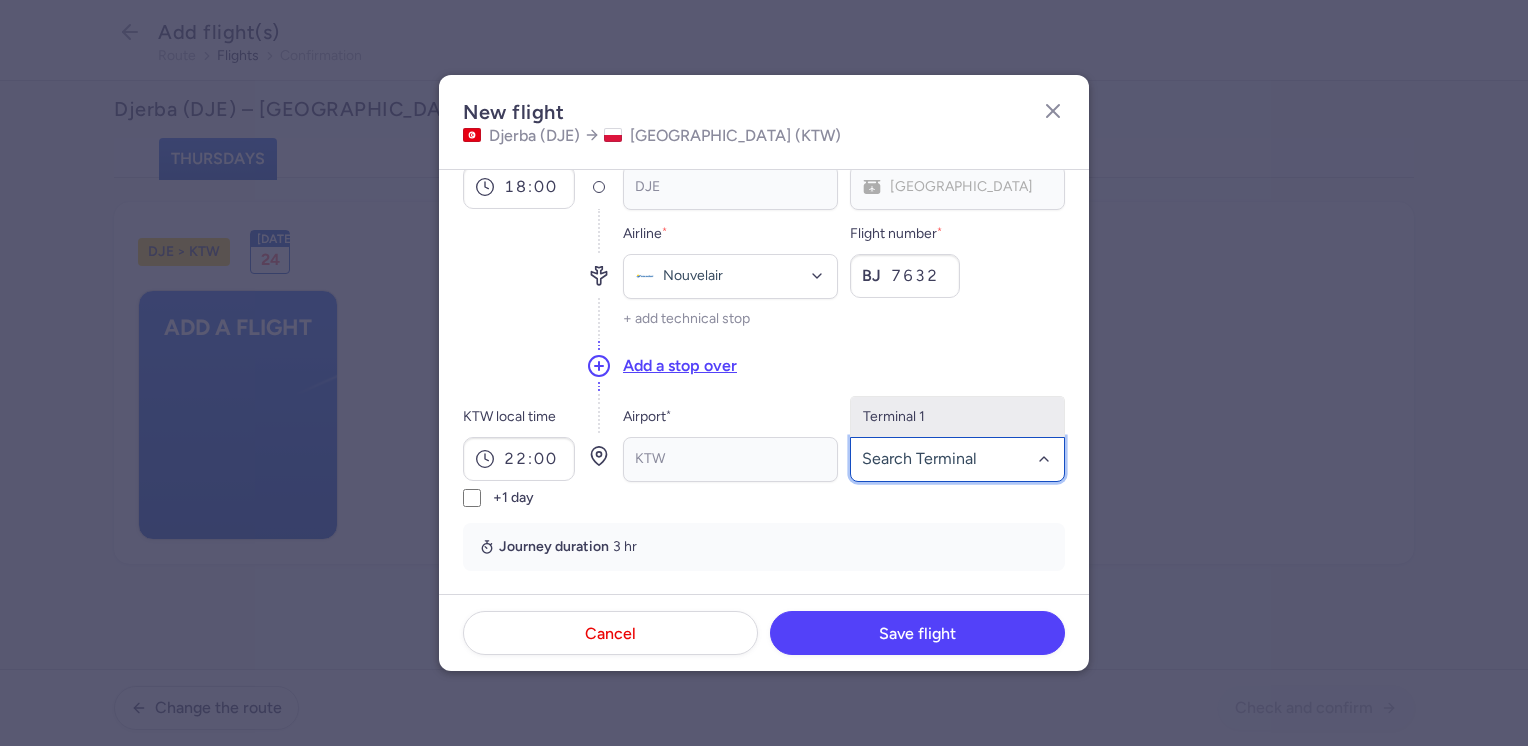 click on "Terminal 1" 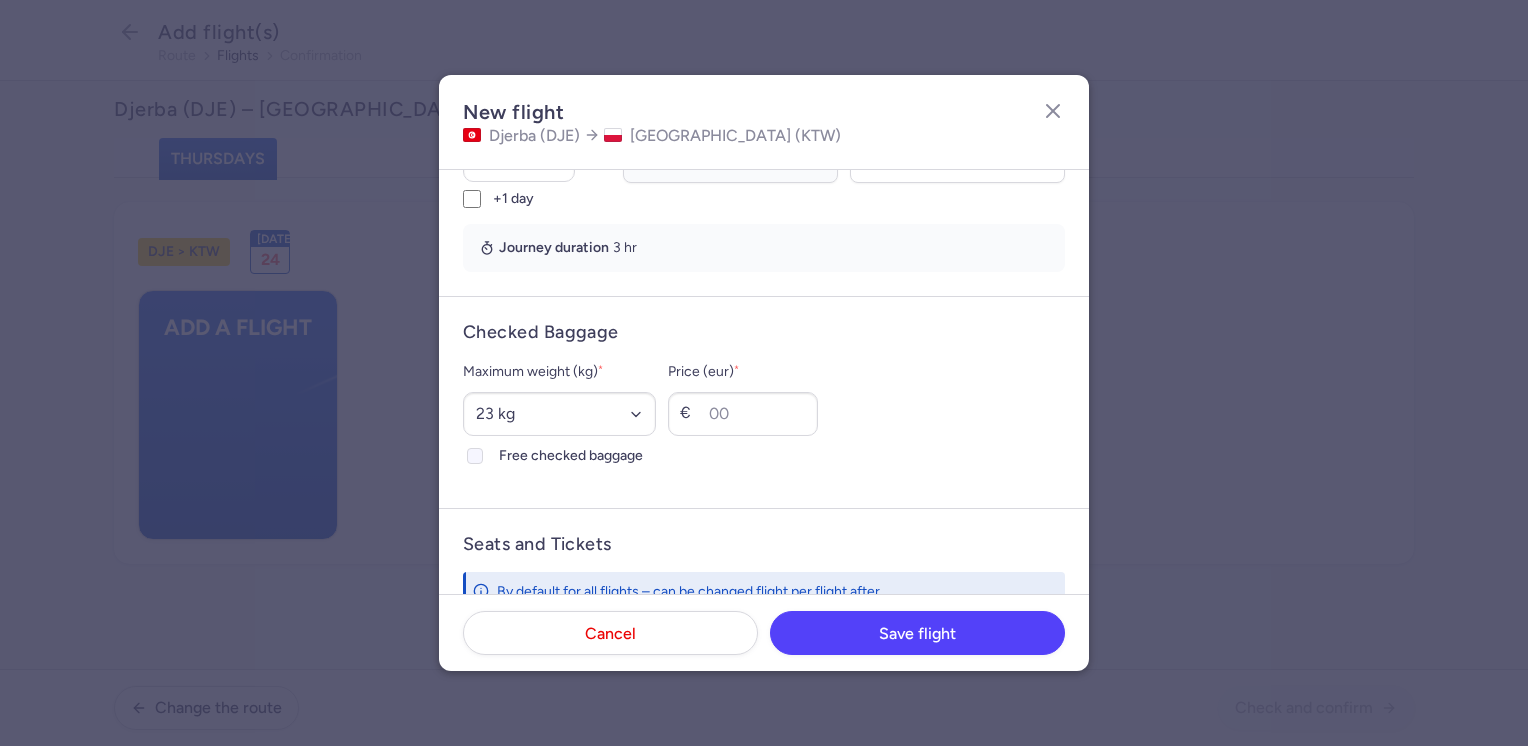 scroll, scrollTop: 400, scrollLeft: 0, axis: vertical 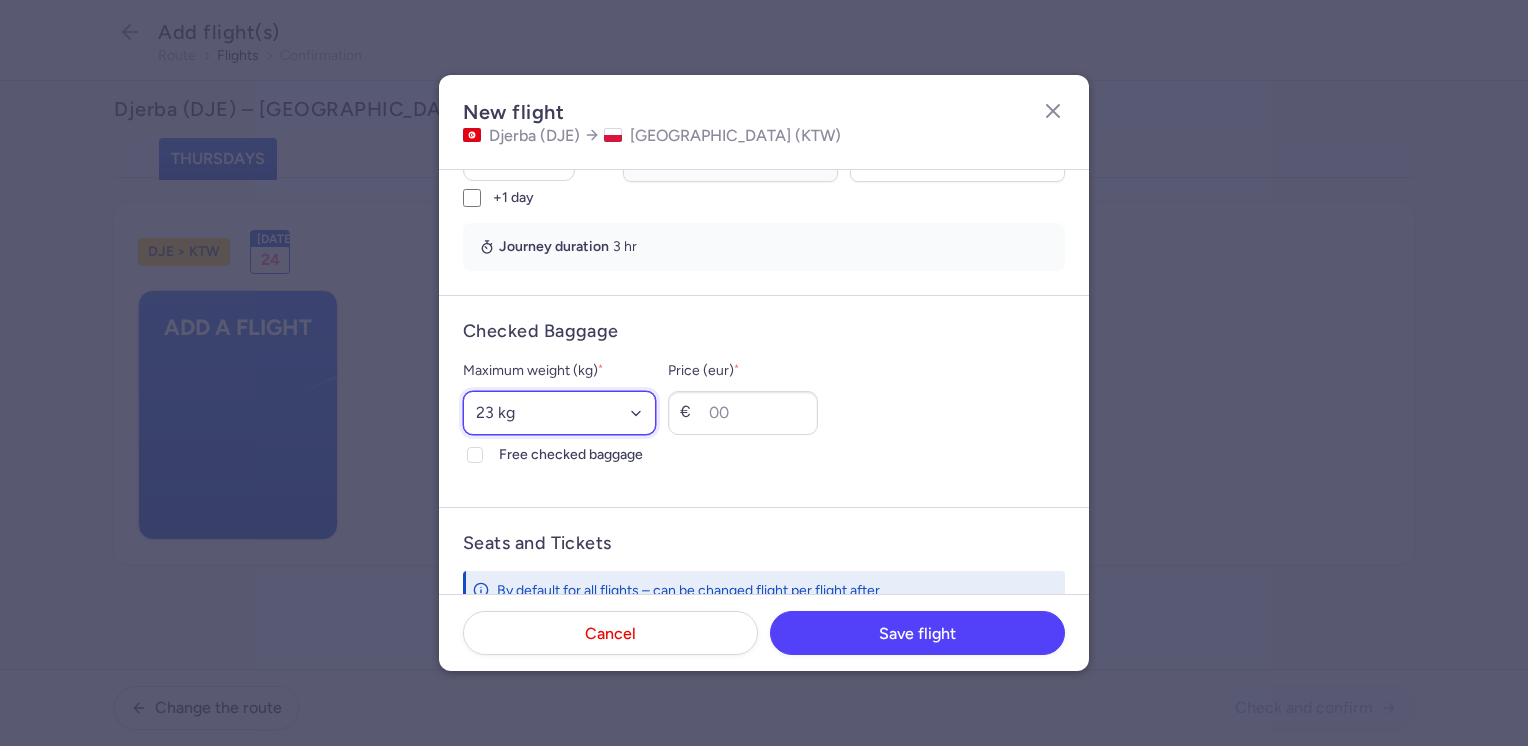 click on "Select an option 15 kg 16 kg 17 kg 18 kg 19 kg 20 kg 21 kg 22 kg 23 kg 24 kg 25 kg 26 kg 27 kg 28 kg 29 kg 30 kg 31 kg 32 kg 33 kg 34 kg 35 kg" at bounding box center (559, 413) 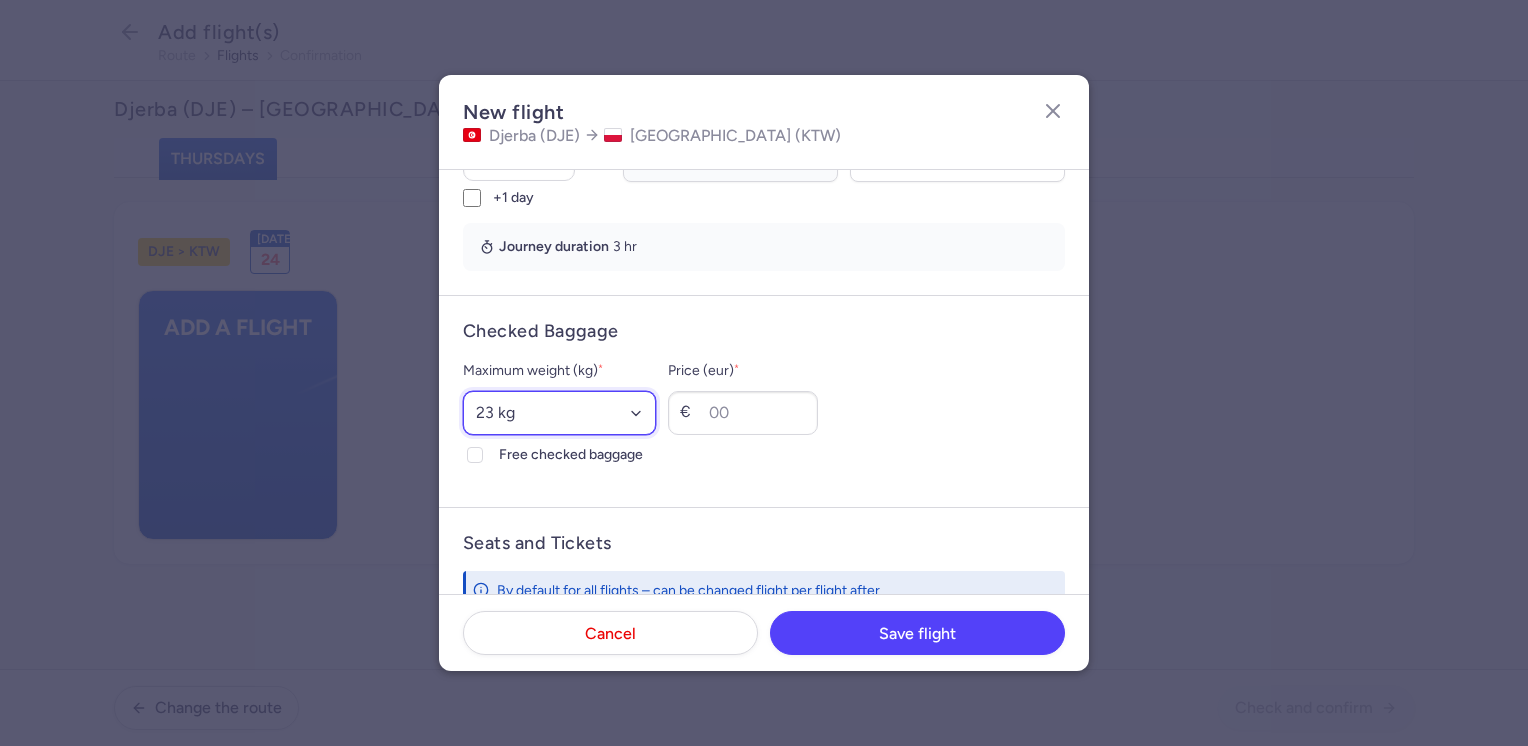 select on "20" 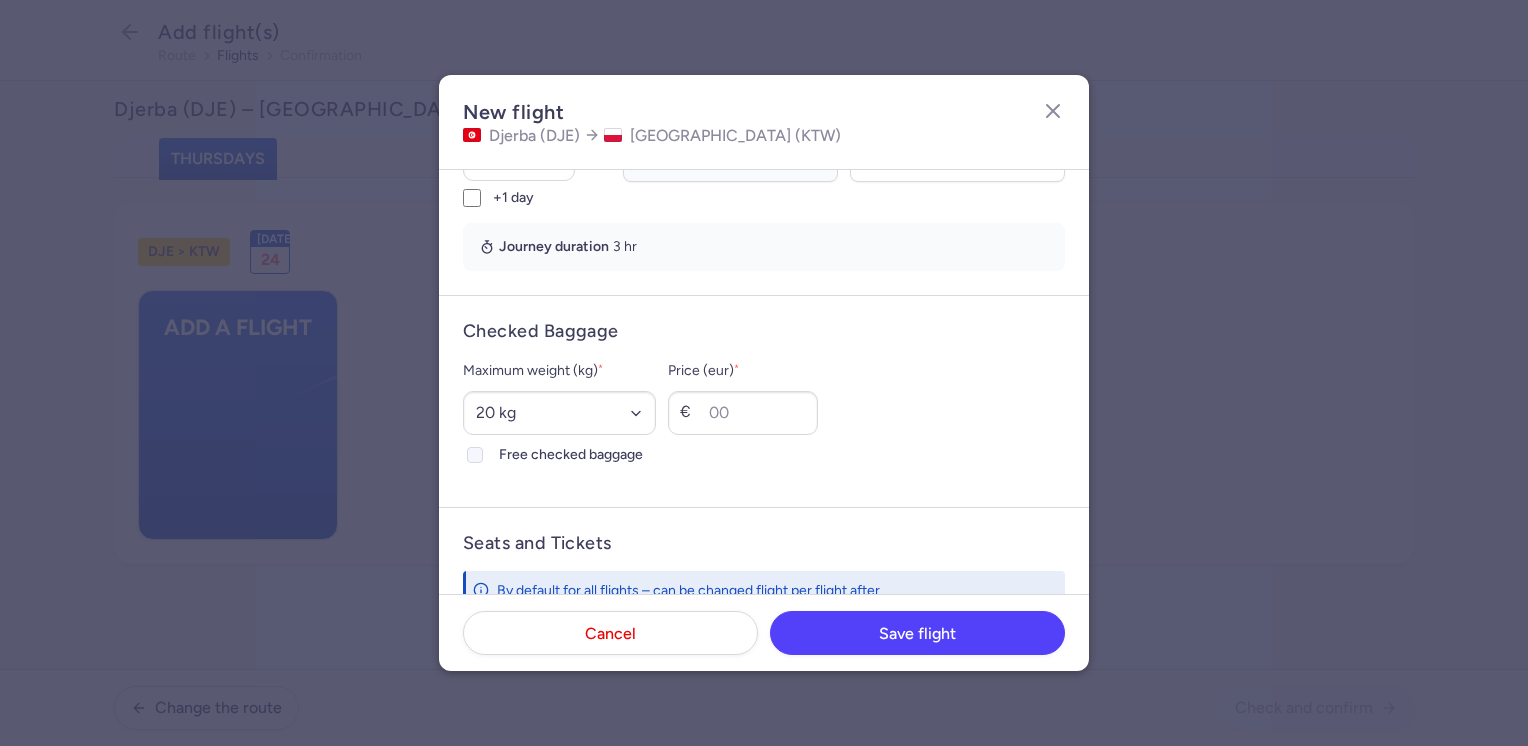 click on "Free checked baggage" 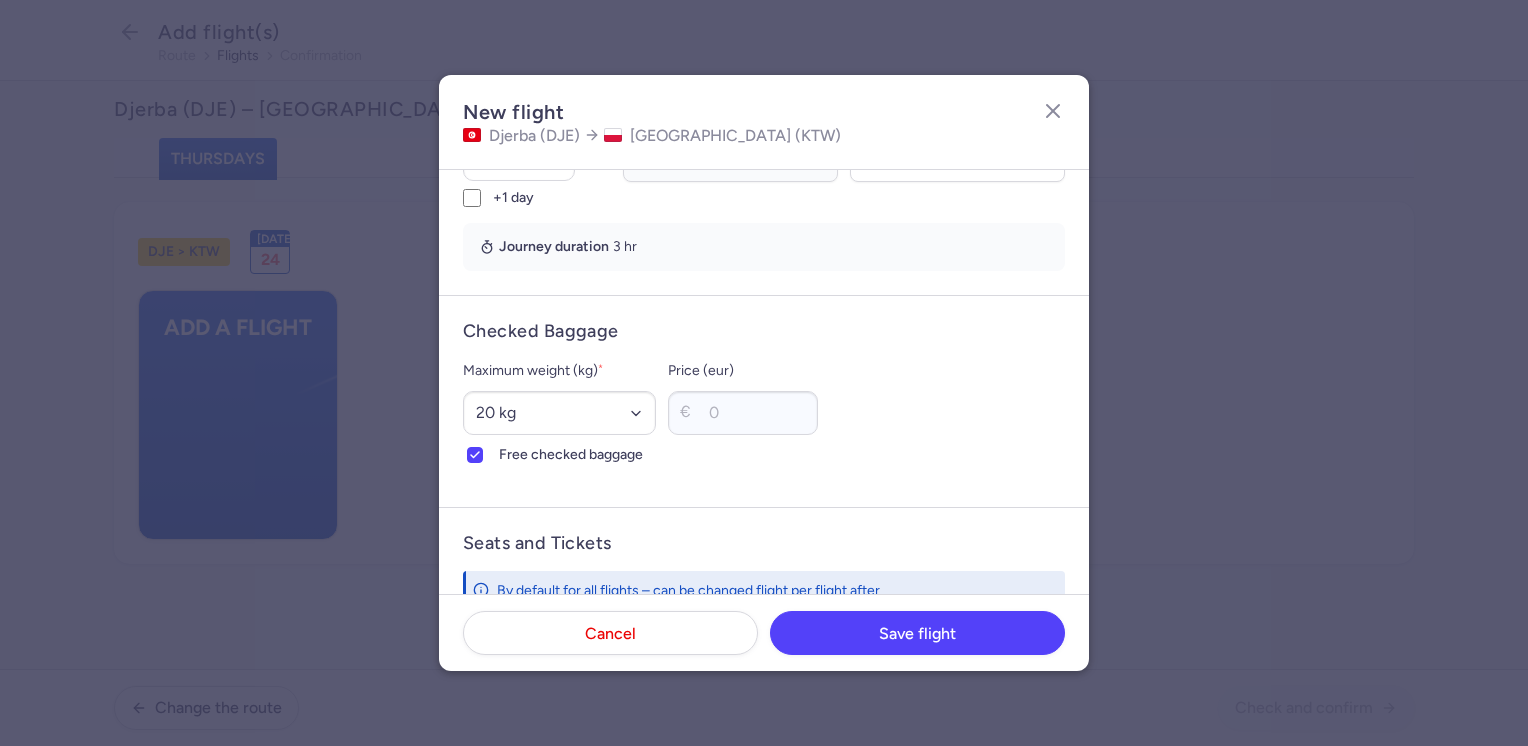 scroll, scrollTop: 600, scrollLeft: 0, axis: vertical 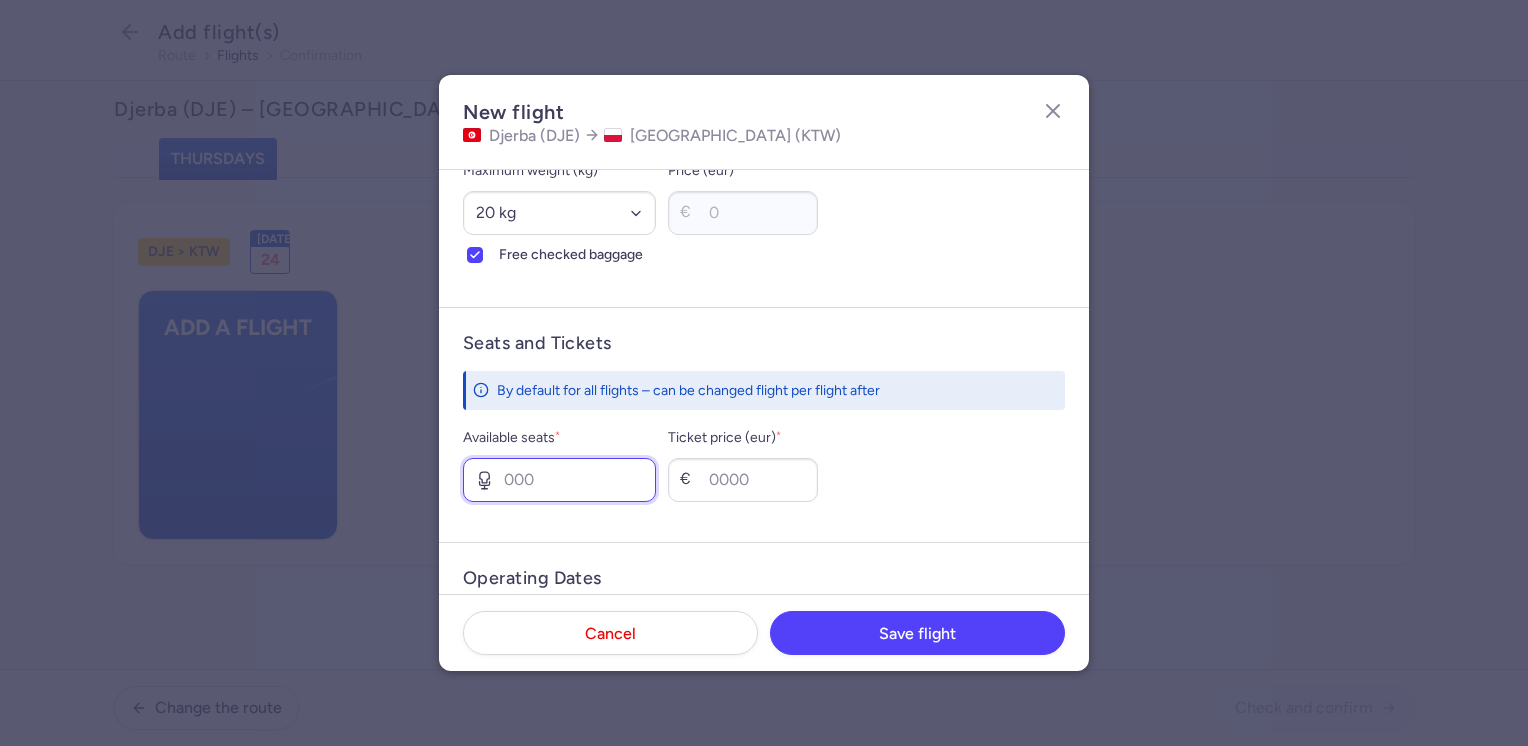 click on "Available seats  *" at bounding box center [559, 480] 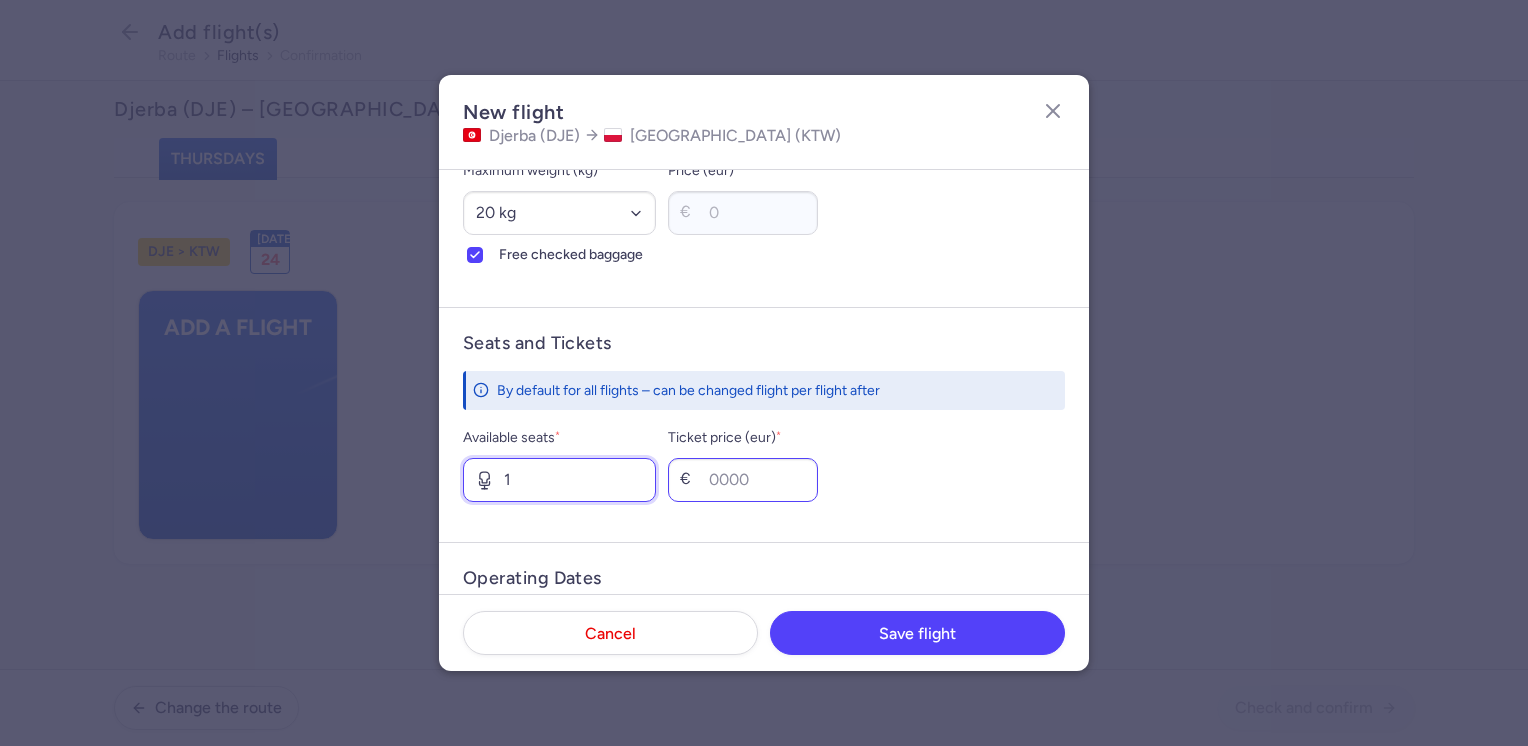 type on "1" 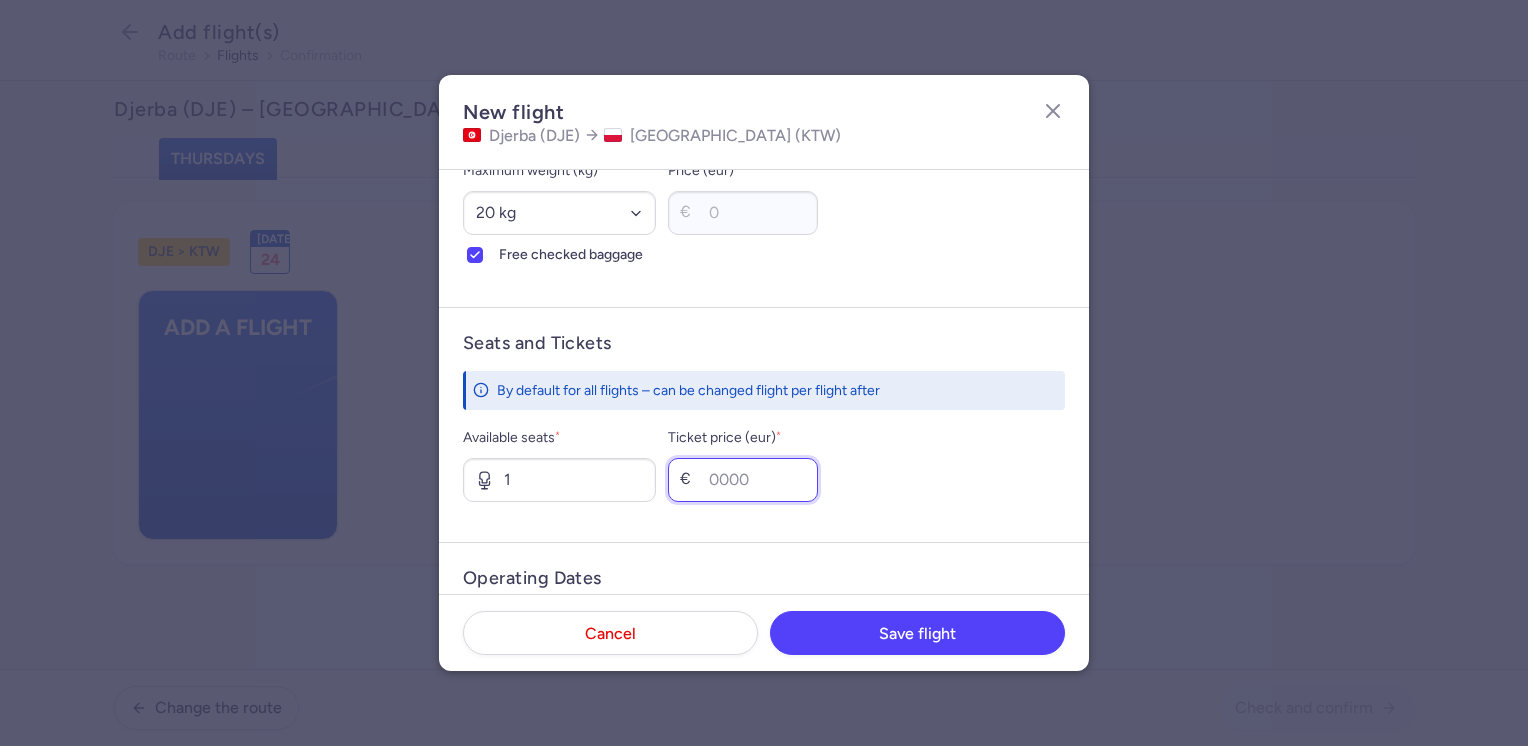 click on "Ticket price (eur)  *" at bounding box center [743, 480] 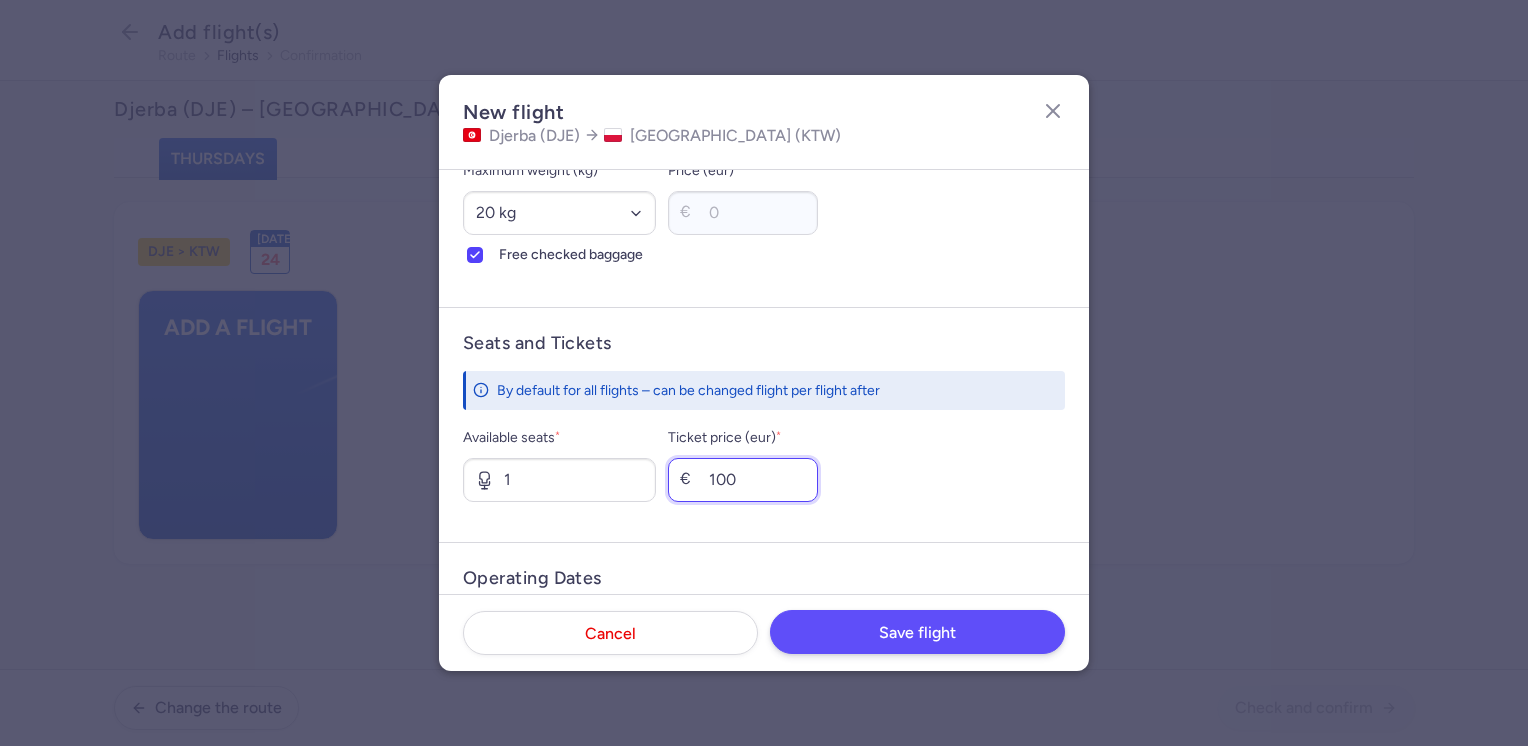 type on "100" 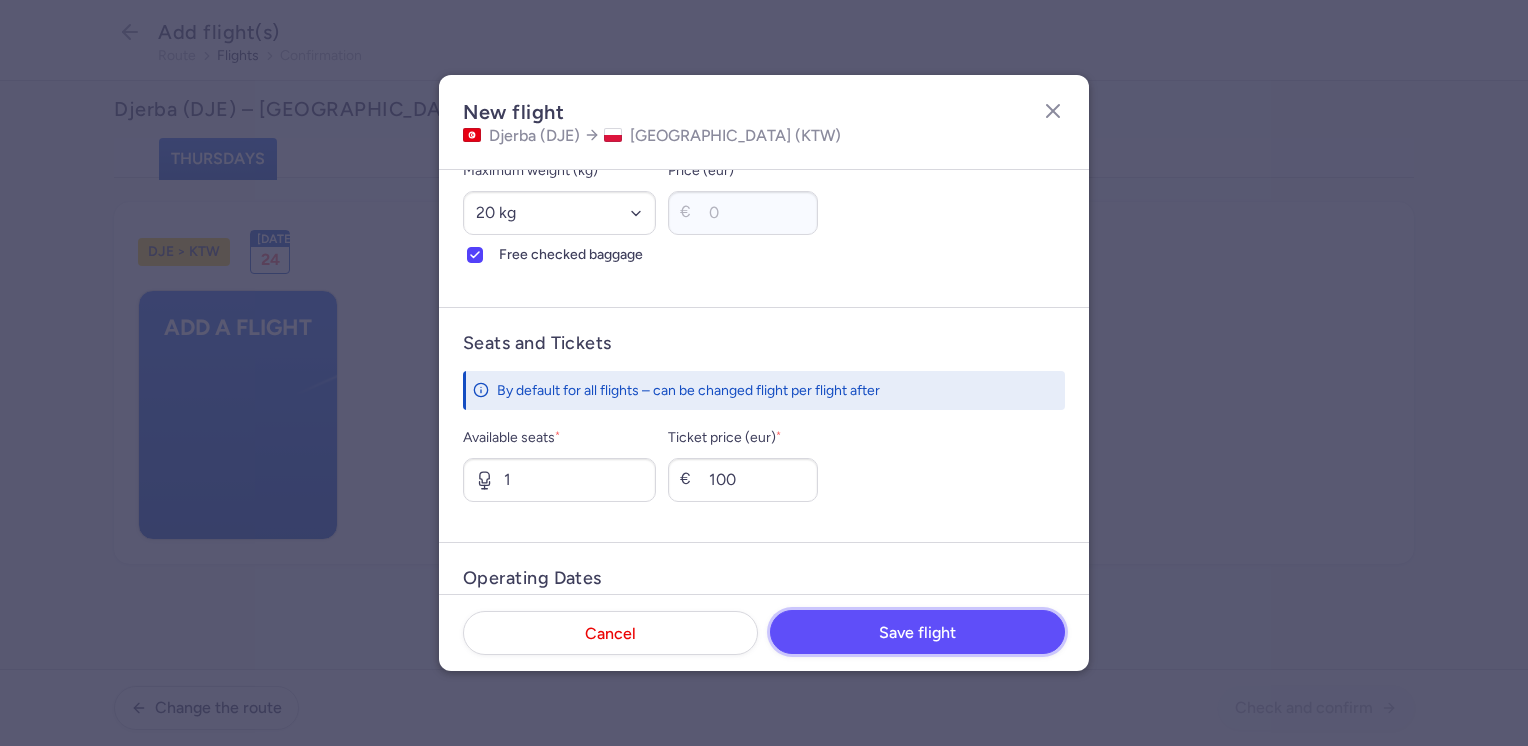 click on "Save flight" at bounding box center [917, 633] 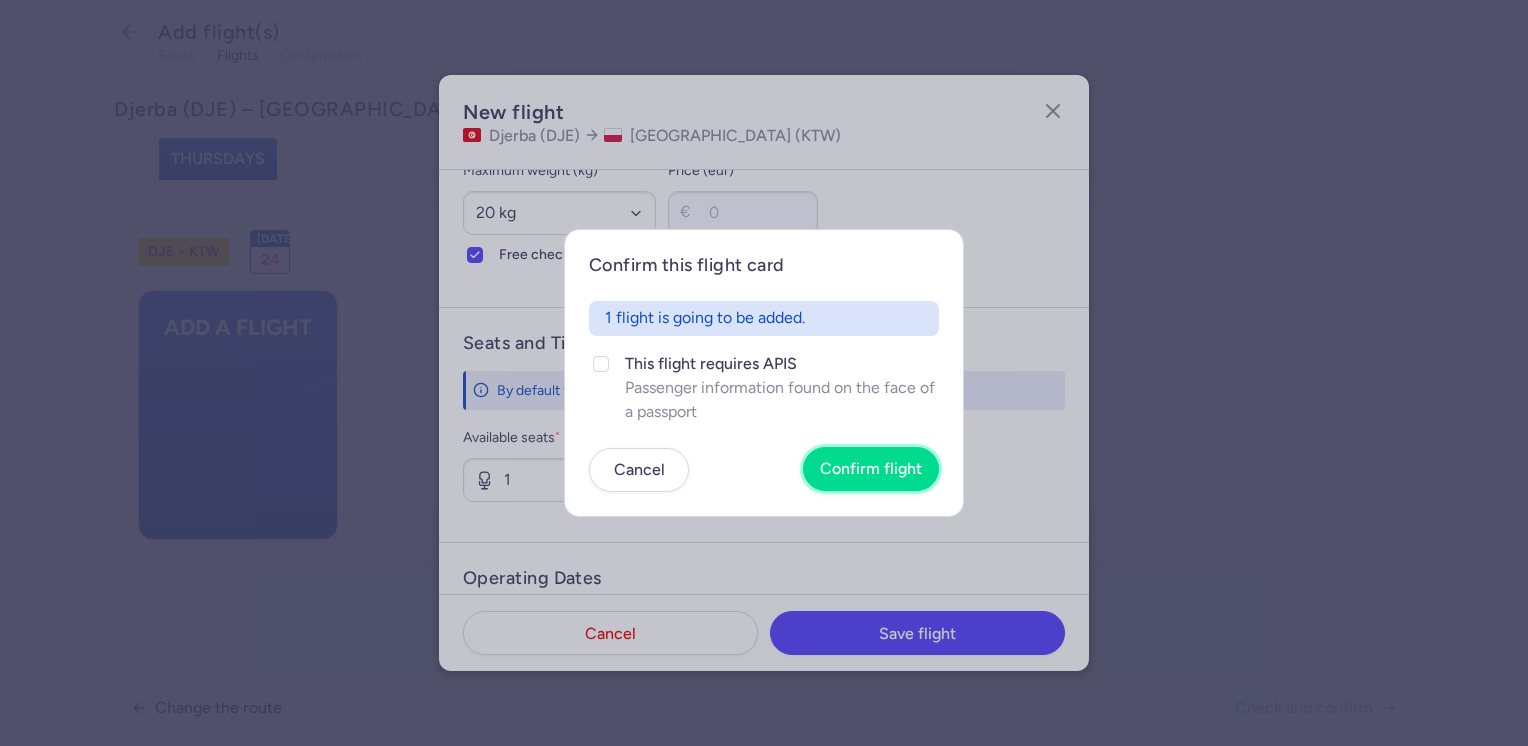 click on "Confirm flight" at bounding box center (871, 469) 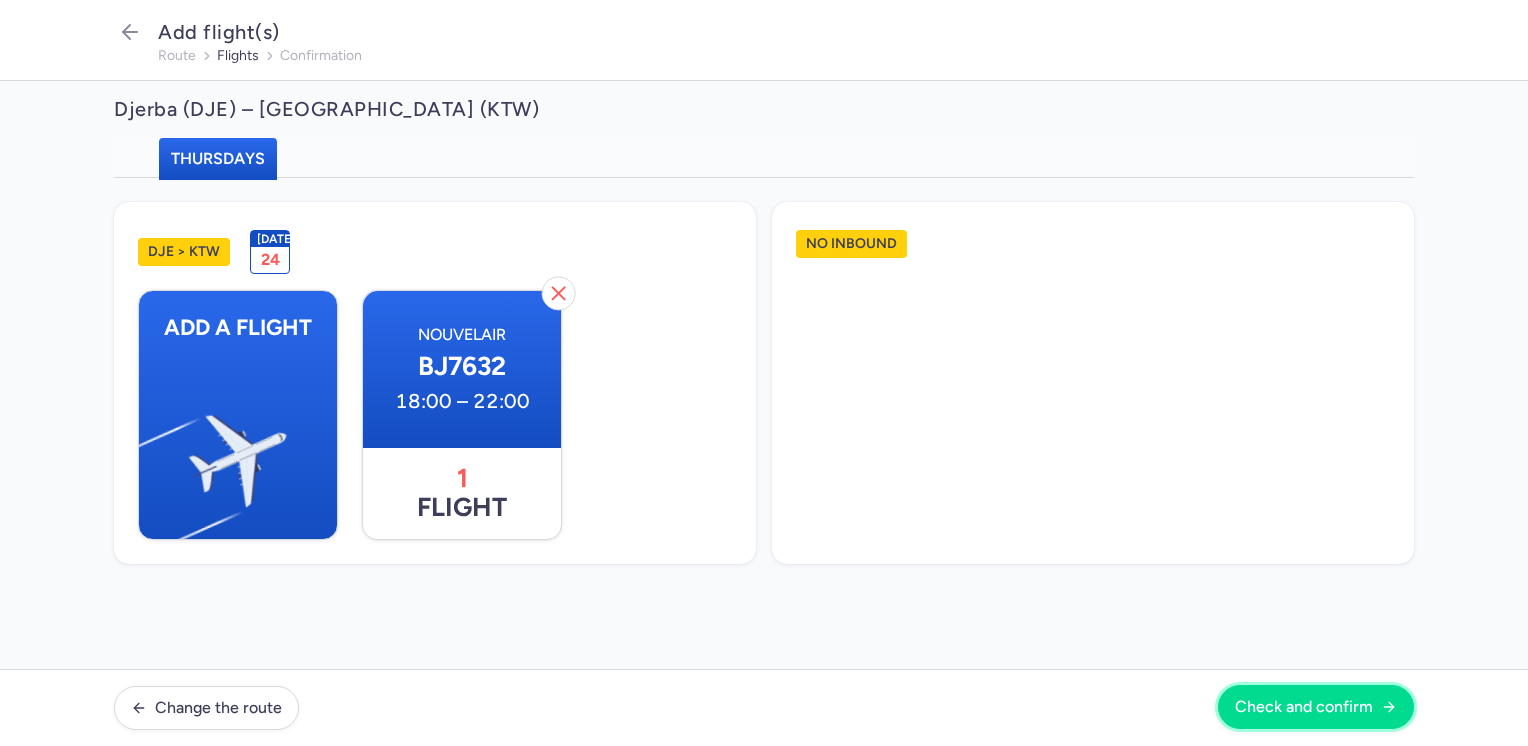 click on "Check and confirm" at bounding box center [1304, 707] 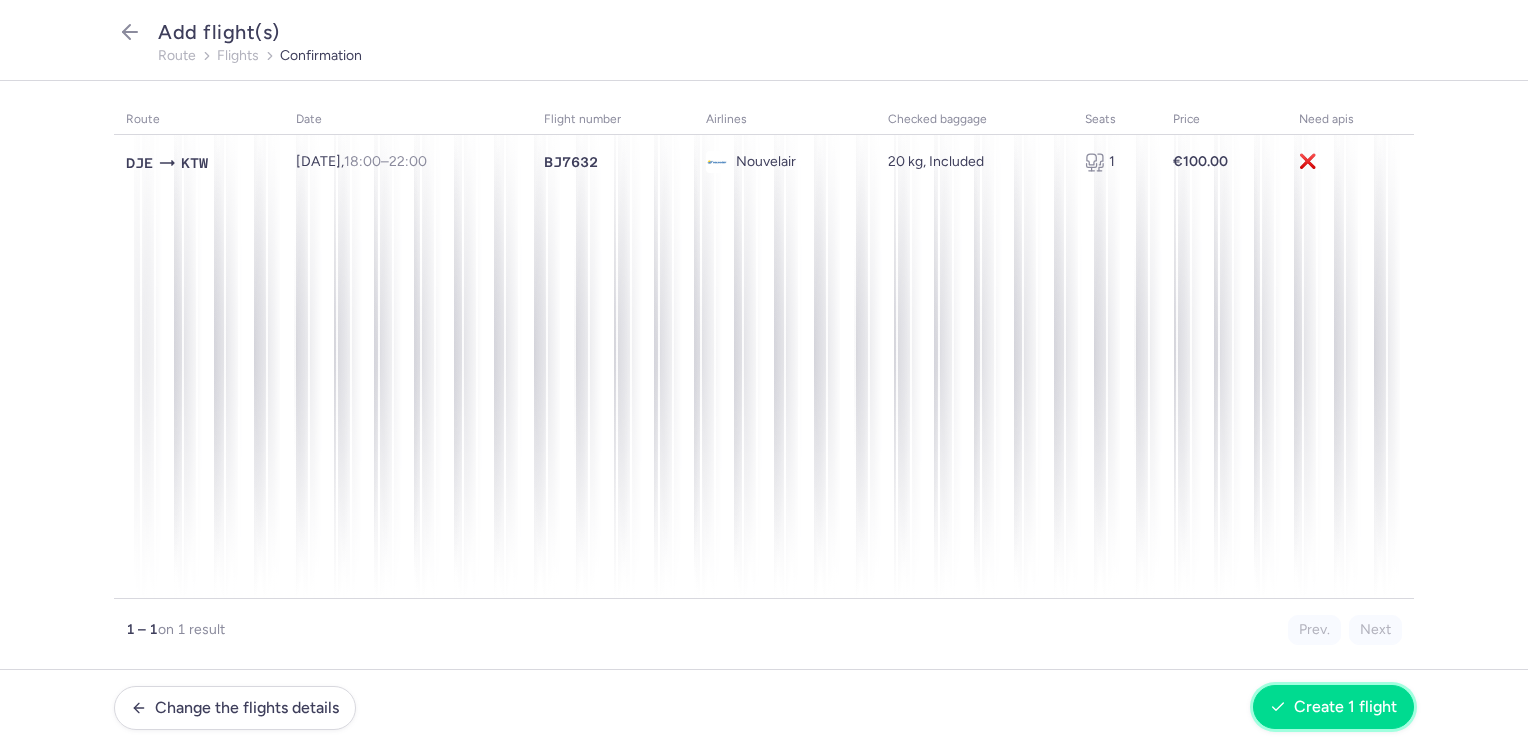 click on "Create 1 flight" at bounding box center [1345, 707] 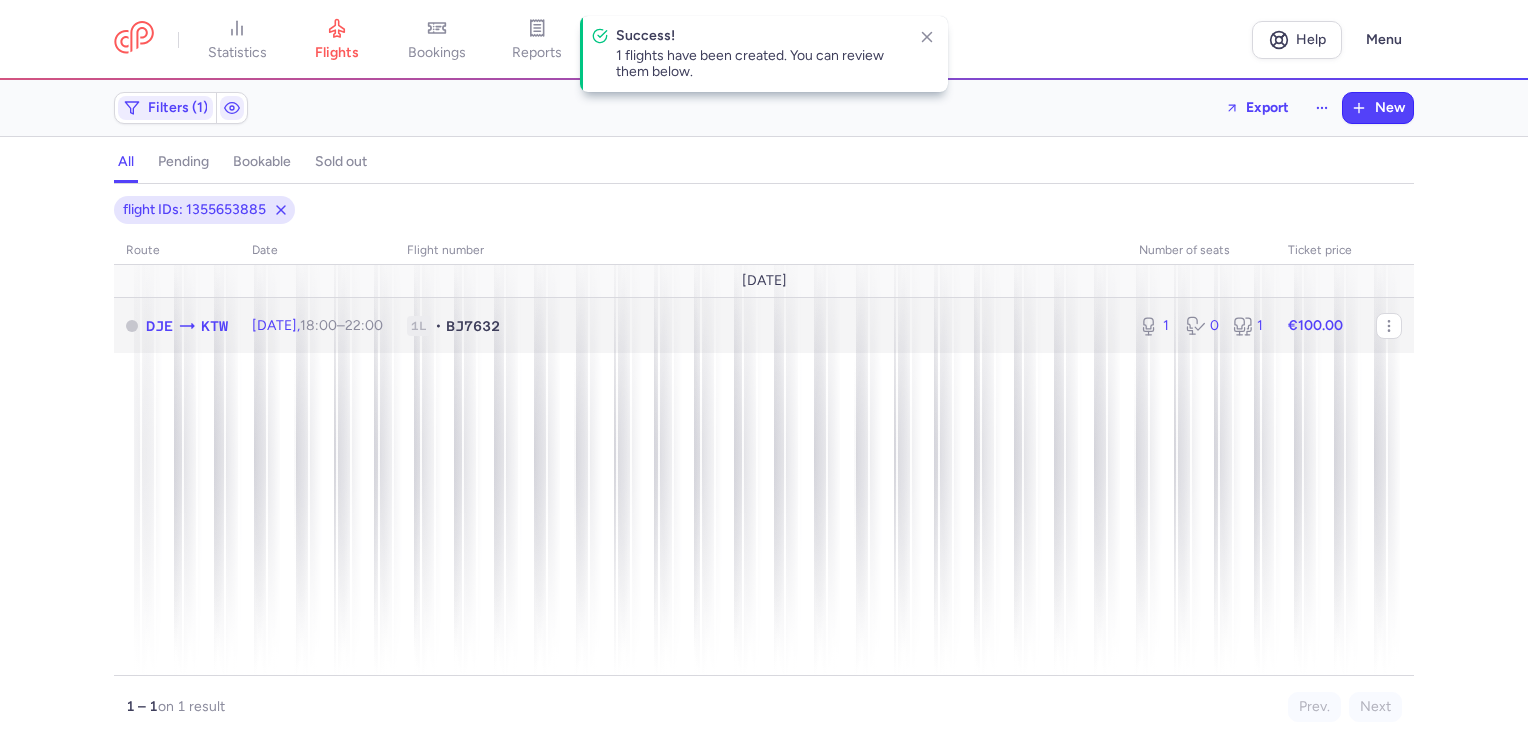 click 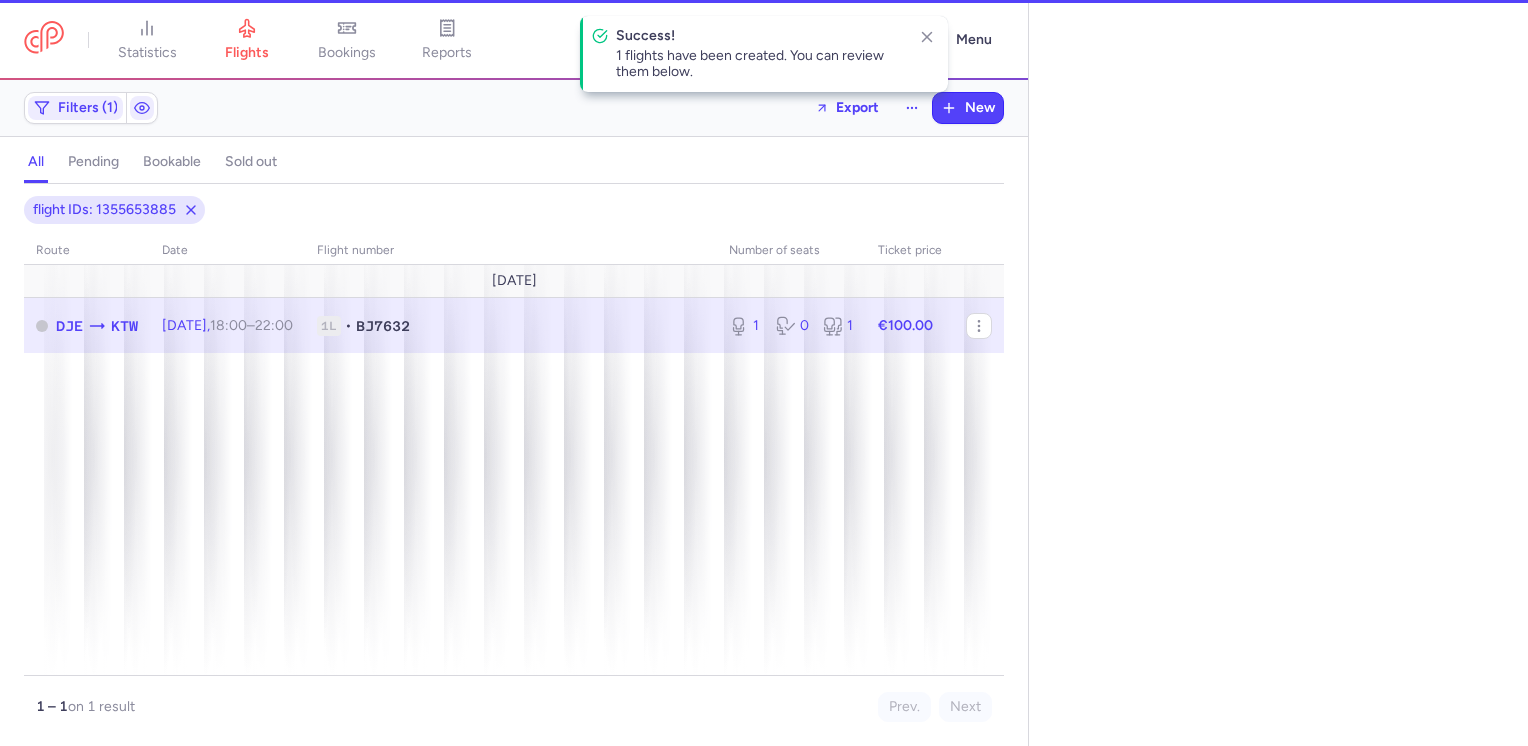 select on "days" 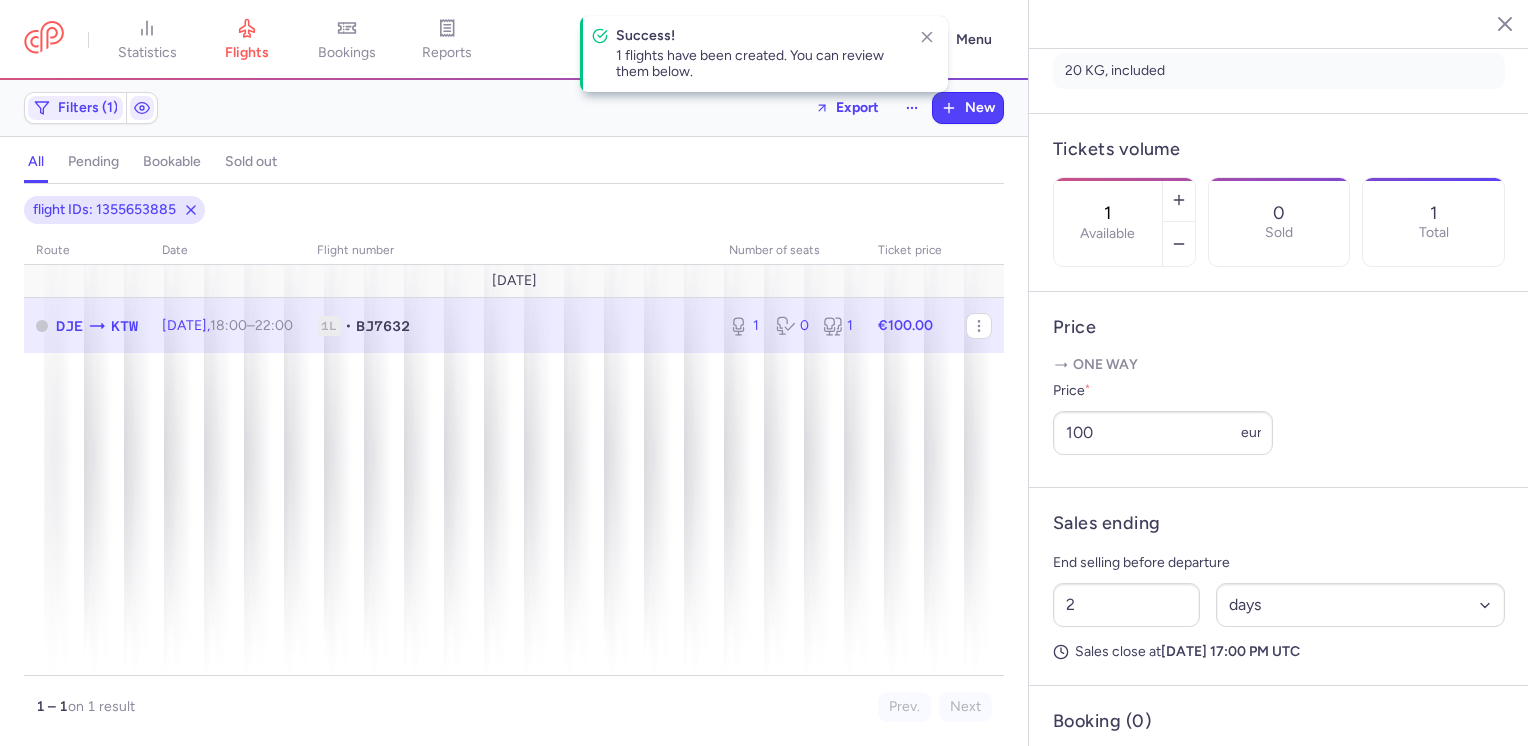 scroll, scrollTop: 632, scrollLeft: 0, axis: vertical 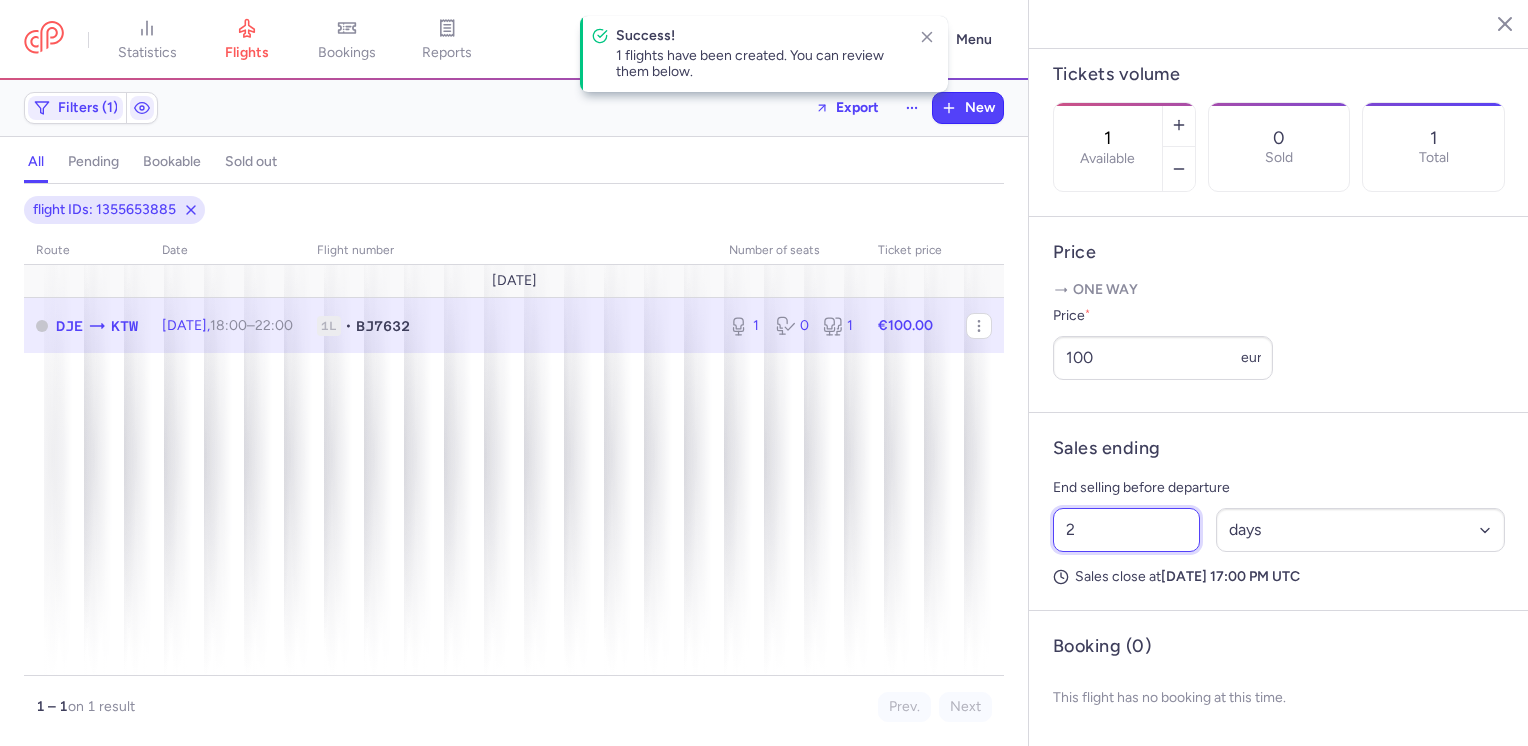 click on "statistics flights bookings reports  Help  Menu Filters (1)  Export  New all pending bookable sold out 1 flight IDs: 1355653885 route date Flight number number of seats Ticket price [DATE]  DJE  KTW [DATE]  18:00  –  22:00  +0 1L • BJ7632 1 0 1 €100.00 1 – 1  on 1 result Prev. Next Copy flight ID Export flight statistics flights bookings reports Djerba   [GEOGRAPHIC_DATA] [DATE] Pending DJE Djerba, [GEOGRAPHIC_DATA] 18:00  (UTC+01:00) DJE T Terminal not specified BJ7632 22:00  (UTC+02:00) KTW T1 Terminal 1 KTW [GEOGRAPHIC_DATA], [GEOGRAPHIC_DATA] Cancel Flight  Flight Operator [GEOGRAPHIC_DATA] BJ7632  Checked baggage options  20 KG, included Tickets volume 1  Available  0 Sold 1 Total Price  One way  Price  * 100 eur Sales ending End selling before departure 2 Select an option hours days Sales close at  [DATE]	17:00 PM UTC  Booking (0) This flight has no booking at this time." 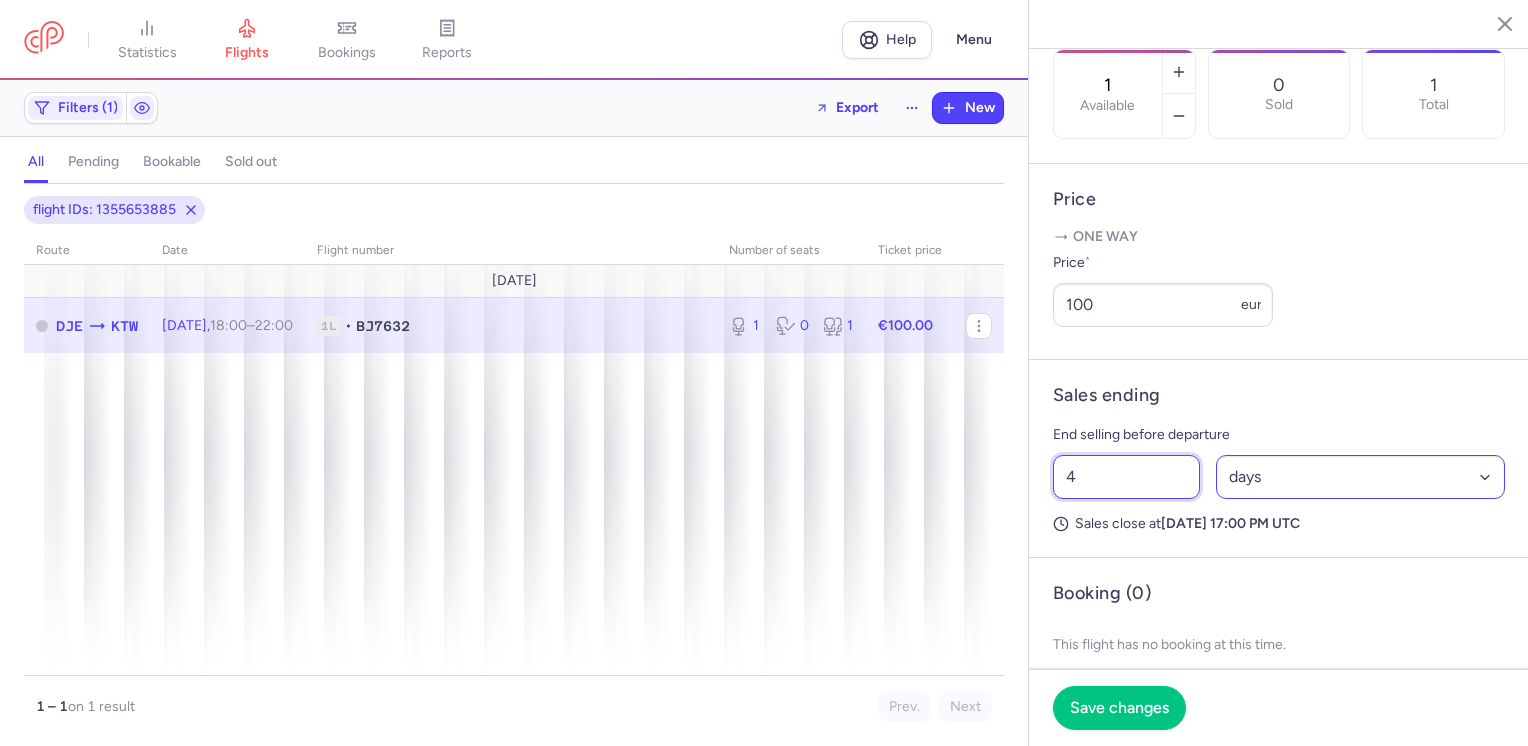 type on "4" 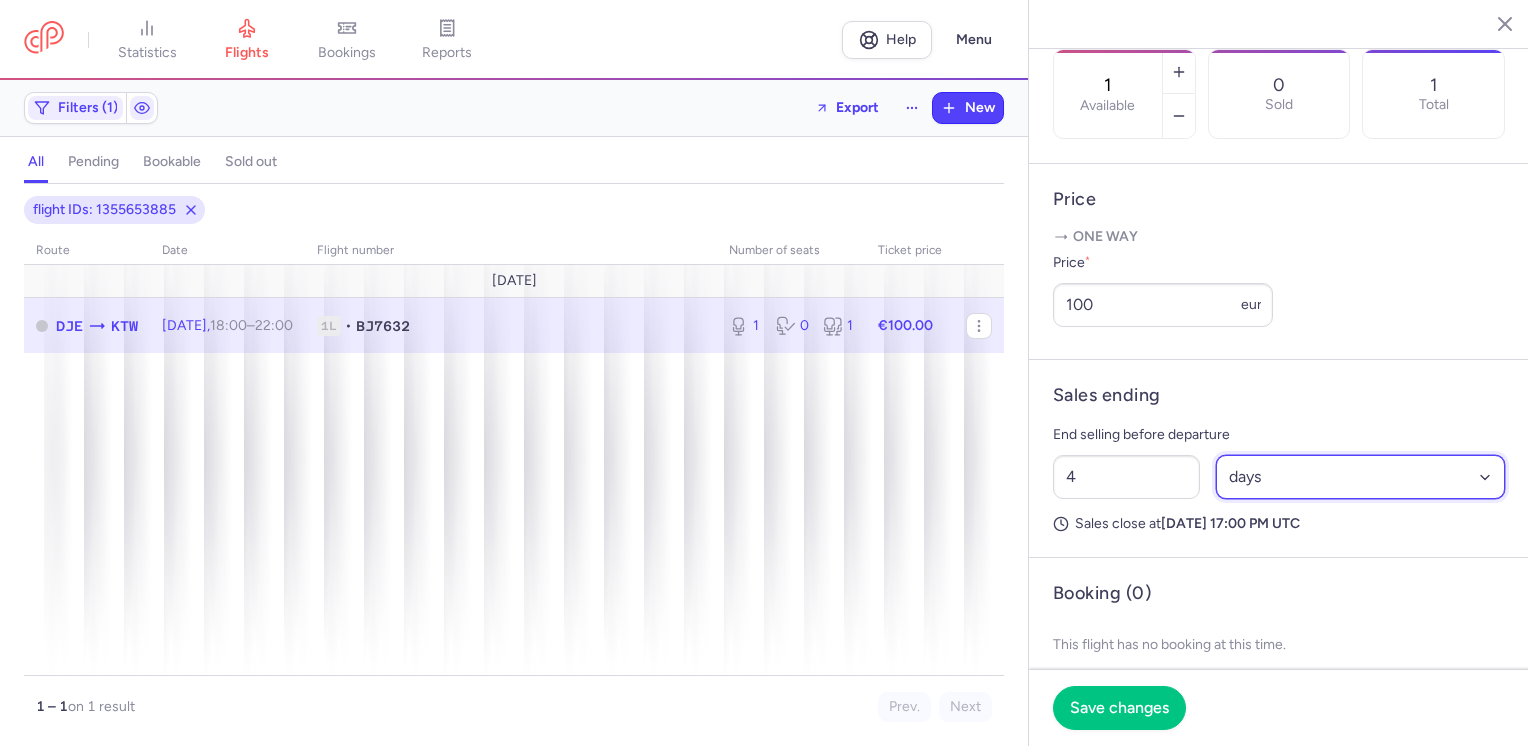 click on "Select an option hours days" at bounding box center (1361, 477) 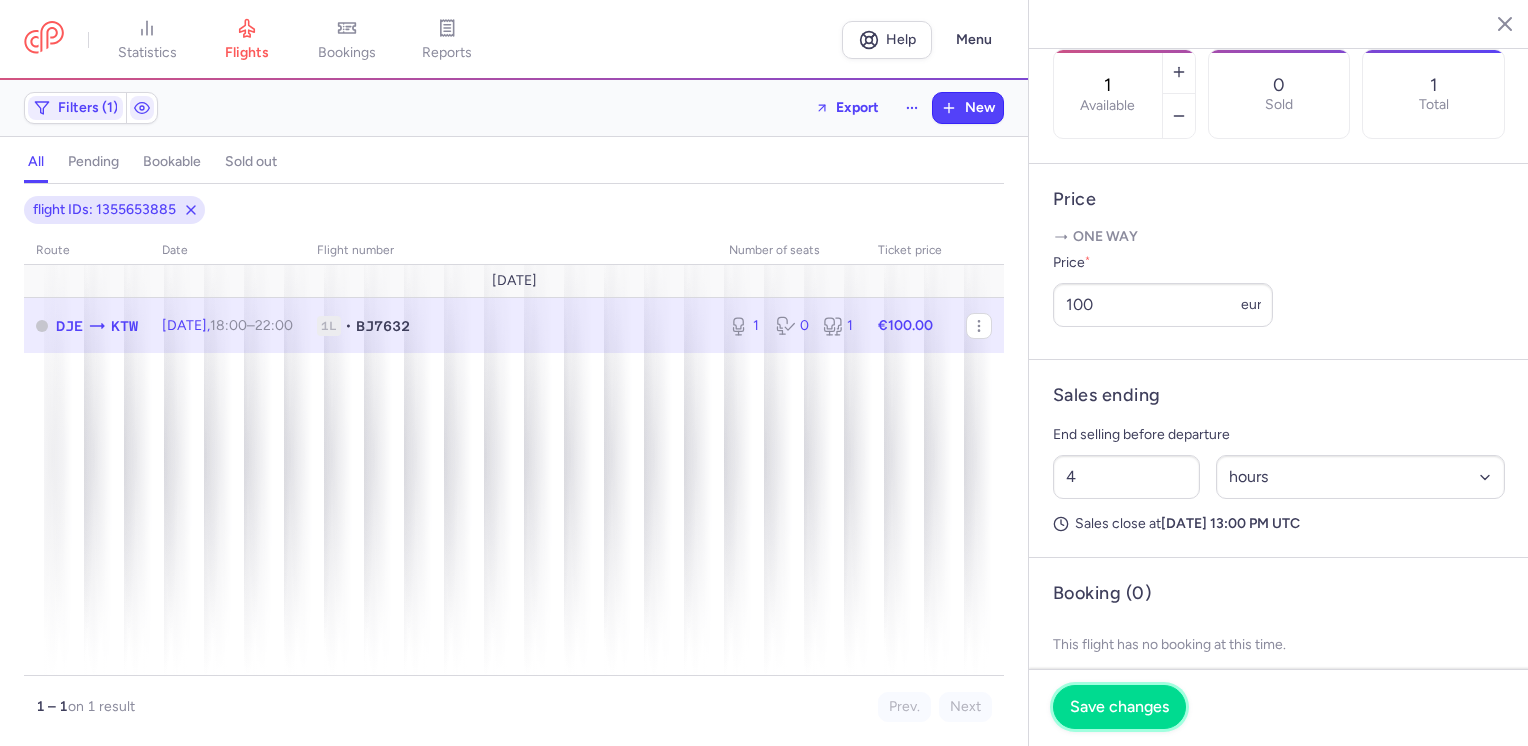 click on "Save changes" at bounding box center (1119, 707) 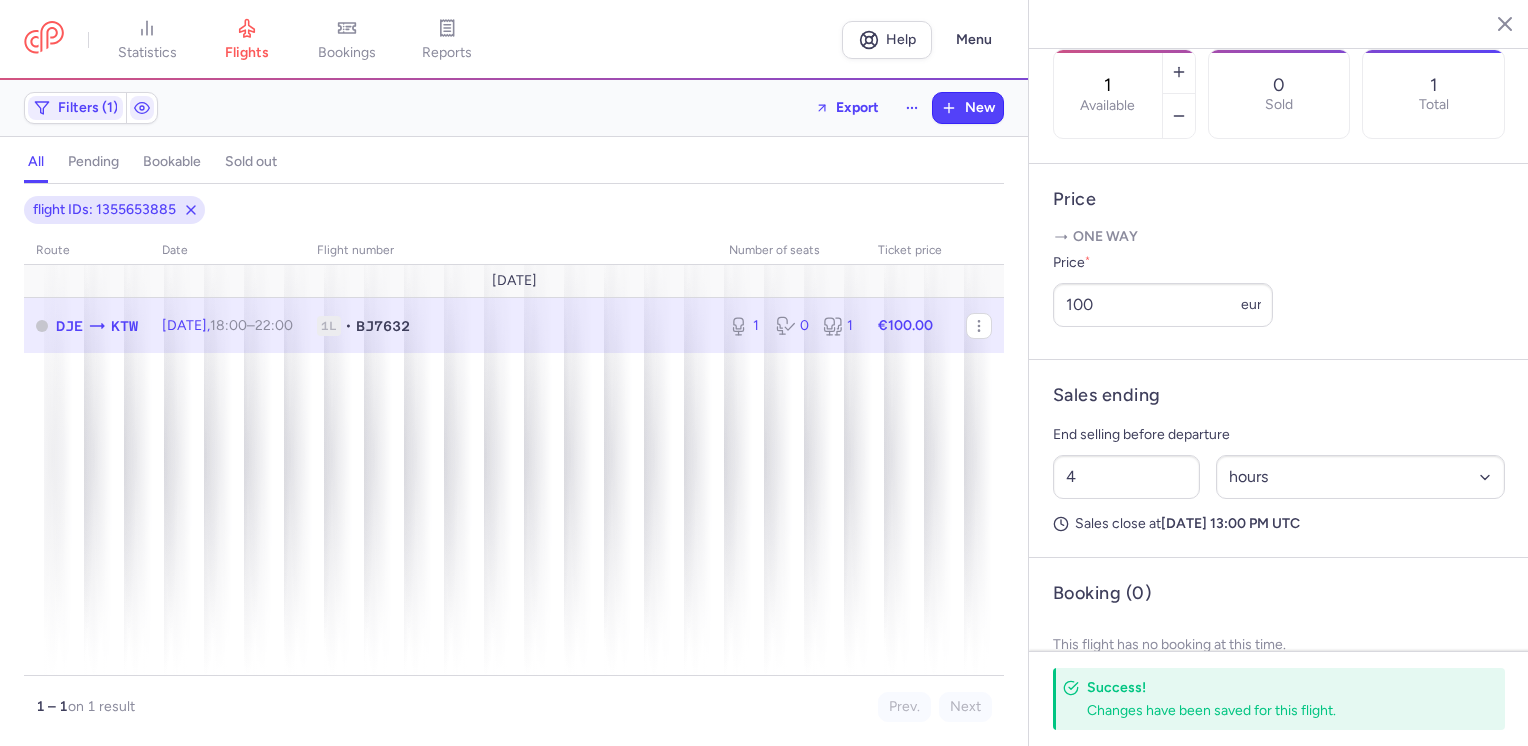 click 